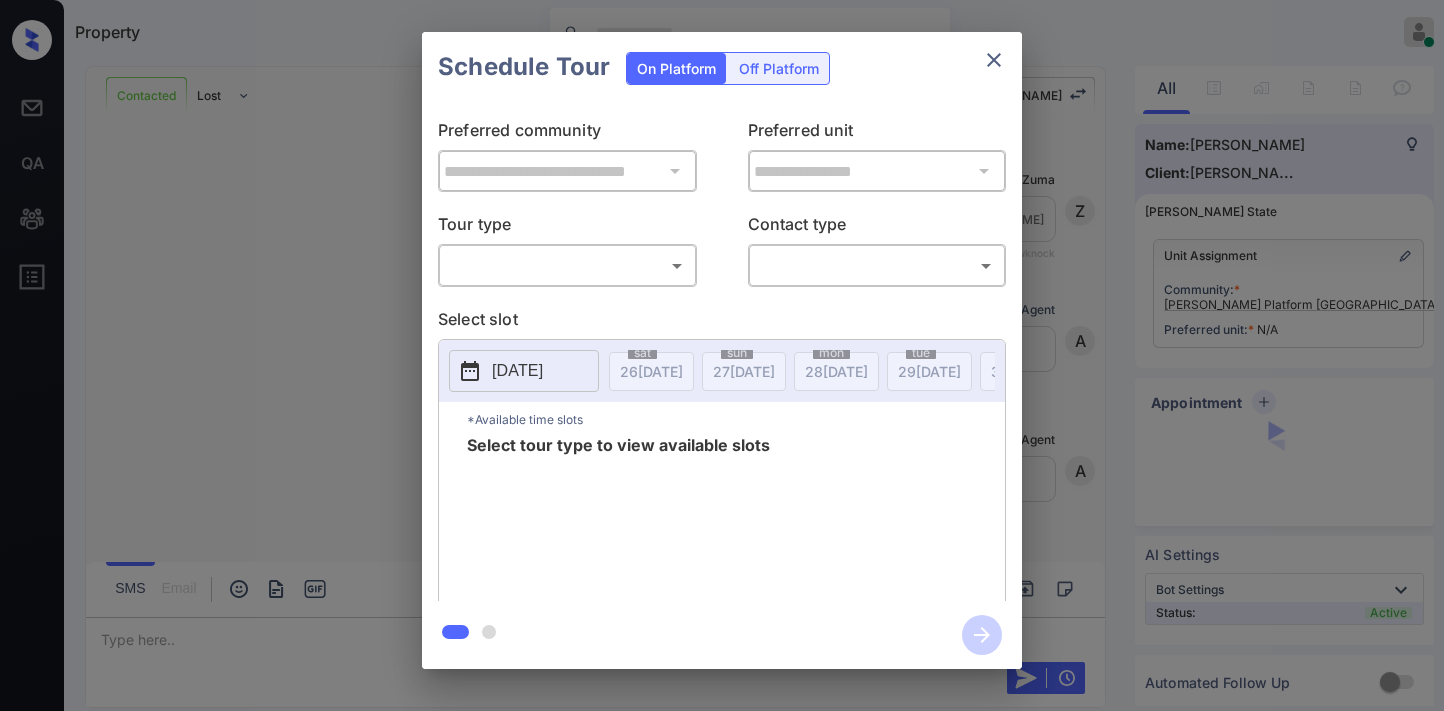 scroll, scrollTop: 0, scrollLeft: 0, axis: both 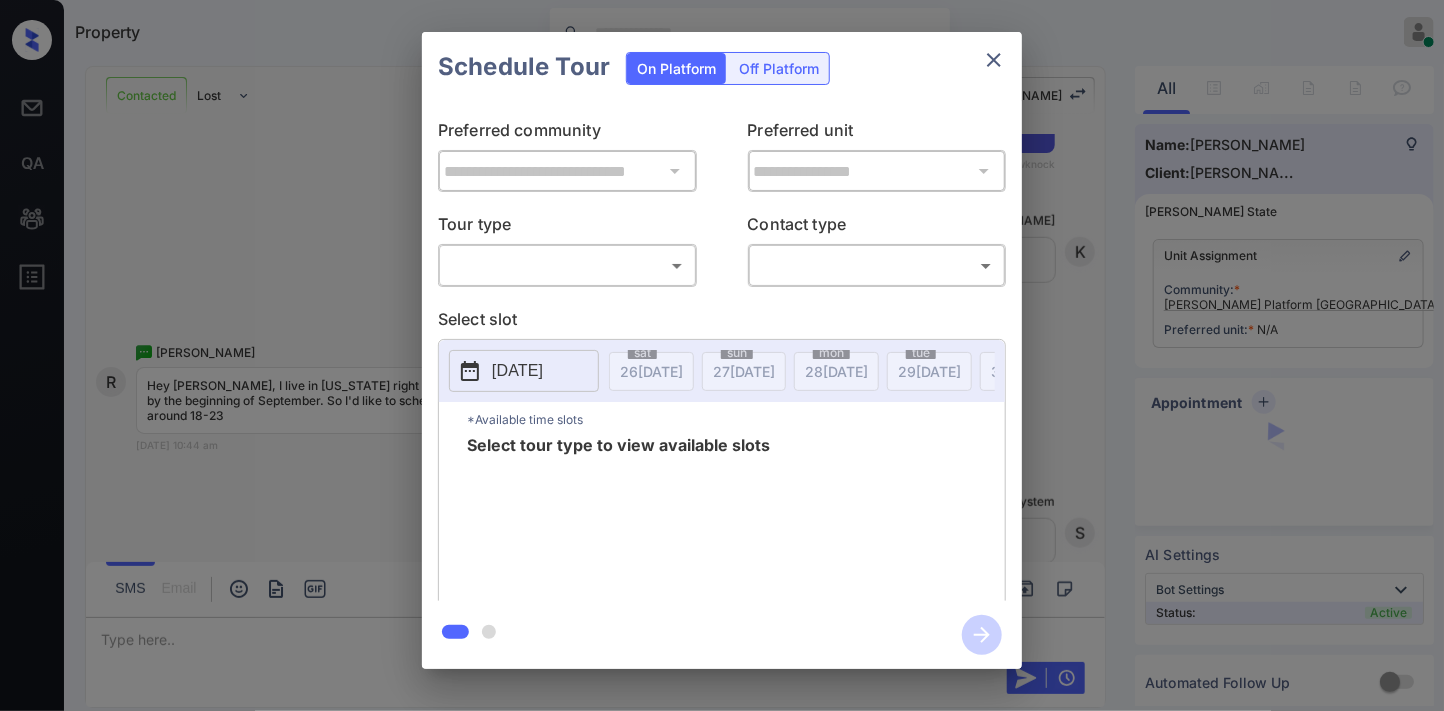 click on "Property [PERSON_NAME] Online Set yourself   offline Set yourself   on break Profile Switch to  dark  mode Sign out Contacted Lost Lead Sentiment: Angry Upon sliding the acknowledgement:  Lead will move to lost stage. * ​ SMS and call option will be set to opt out. AFM will be turned off for the lead. Kelsey New Message [PERSON_NAME] Lead transferred to leasing agent: [PERSON_NAME] [DATE] 10:42 am  Sync'd w  knock Z New Message Agent Lead created via webhook in Inbound stage. [DATE] 10:42 am A New Message Agent AFM Request sent to [PERSON_NAME]. [DATE] 10:42 am A New Message Agent Notes Note: Structured Note:
Bedroom: 2
[DATE] 10:42 am A New Message [PERSON_NAME] Hi [PERSON_NAME], this is [PERSON_NAME] reaching out because I saw you submitted an inquiry for [PERSON_NAME] [GEOGRAPHIC_DATA]. Would you like to schedule a tour or know any additional information? Also, please confirm that this is the best method to contact you. [DATE] 10:42 am   | TemplateAFMSms  Sync'd w  knock K New Message [PERSON_NAME] [DATE] 10:42 am K" at bounding box center (722, 355) 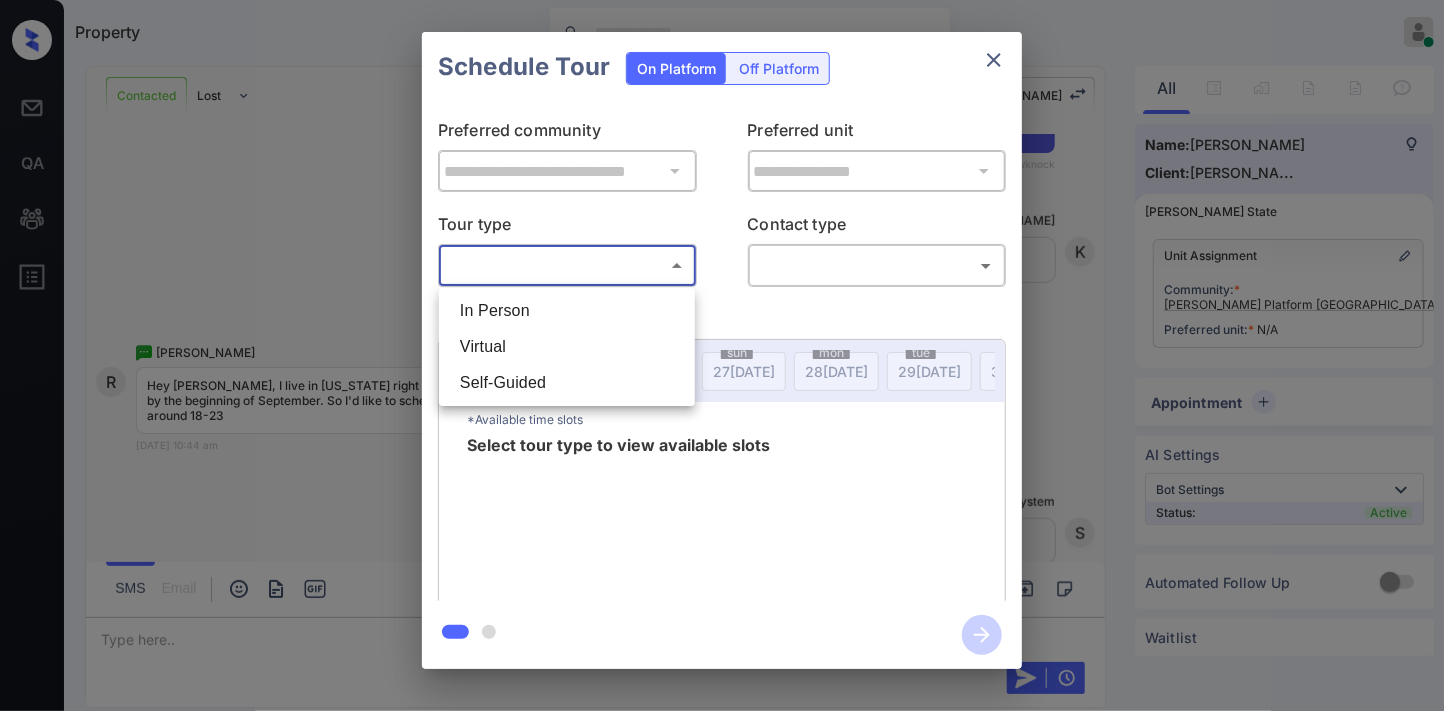 click on "Virtual" at bounding box center [567, 347] 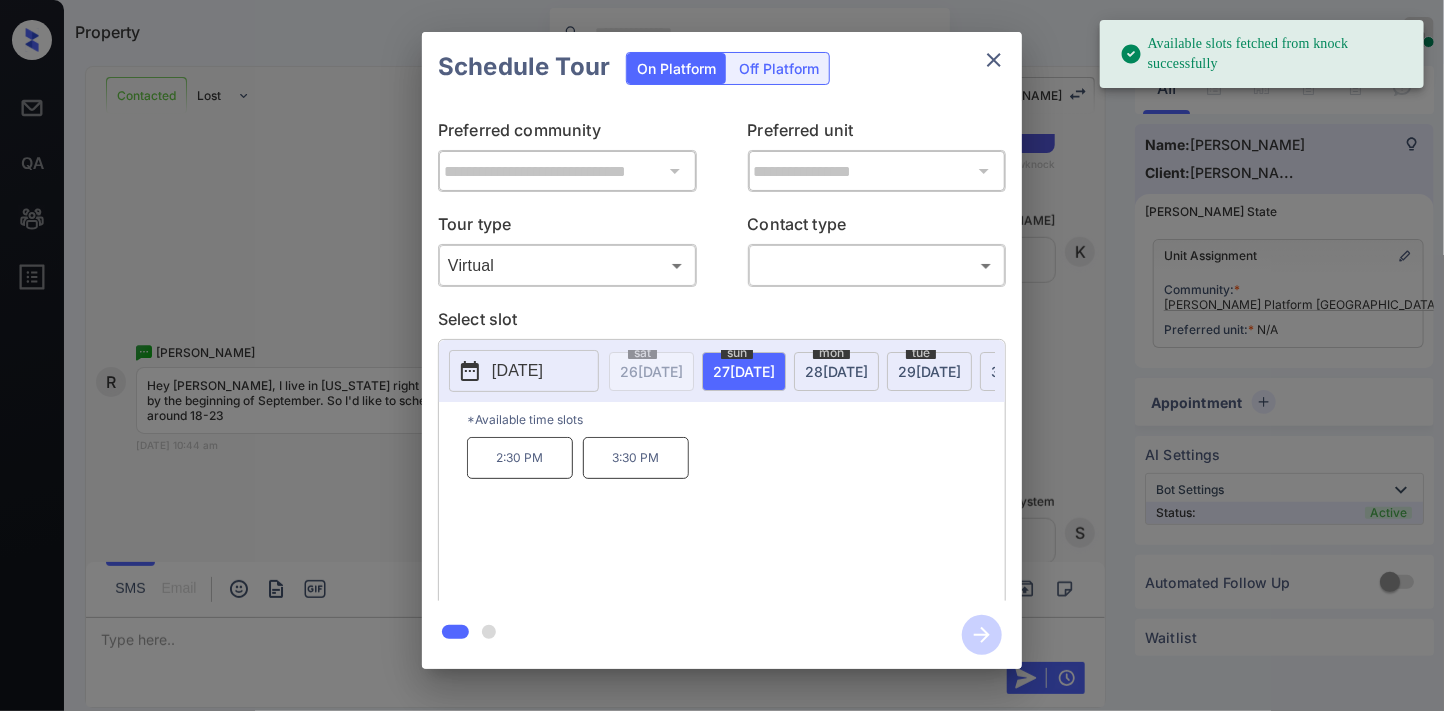 click on "[DATE]" at bounding box center [517, 371] 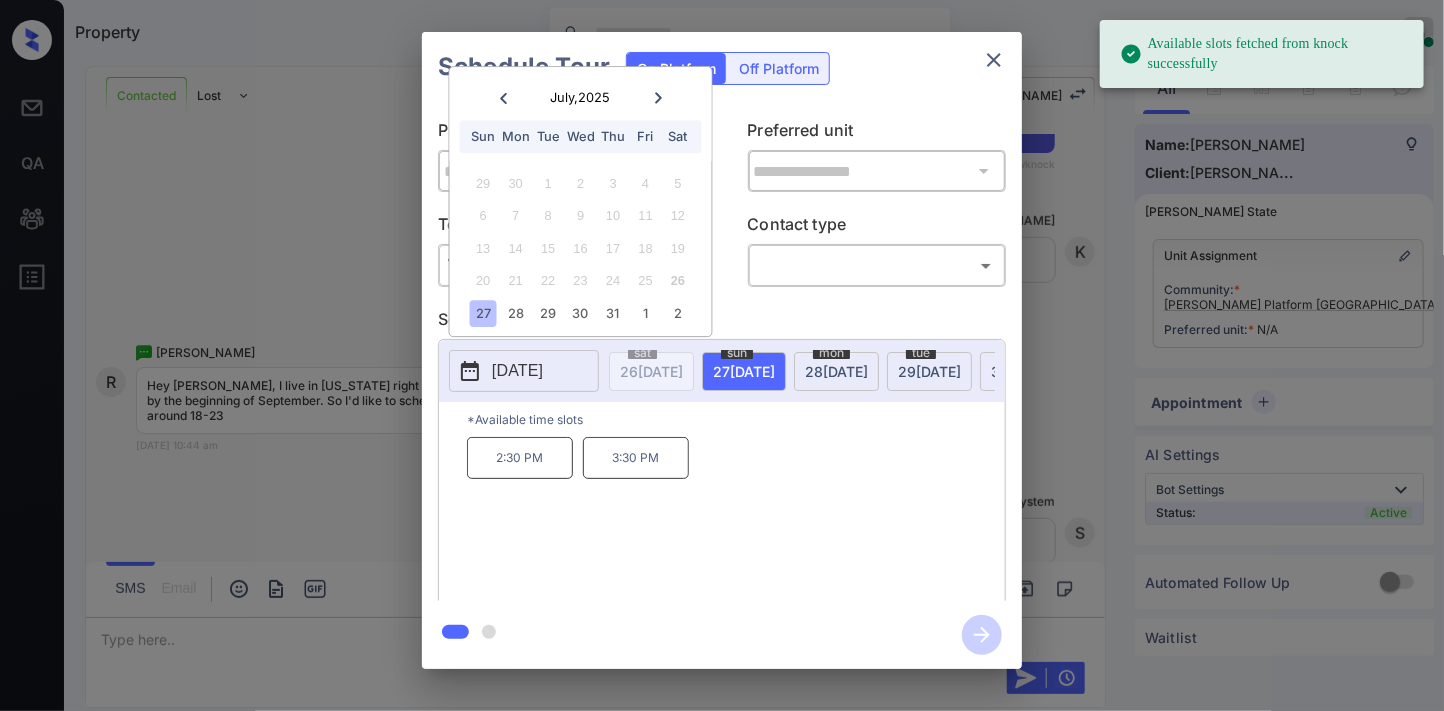 click 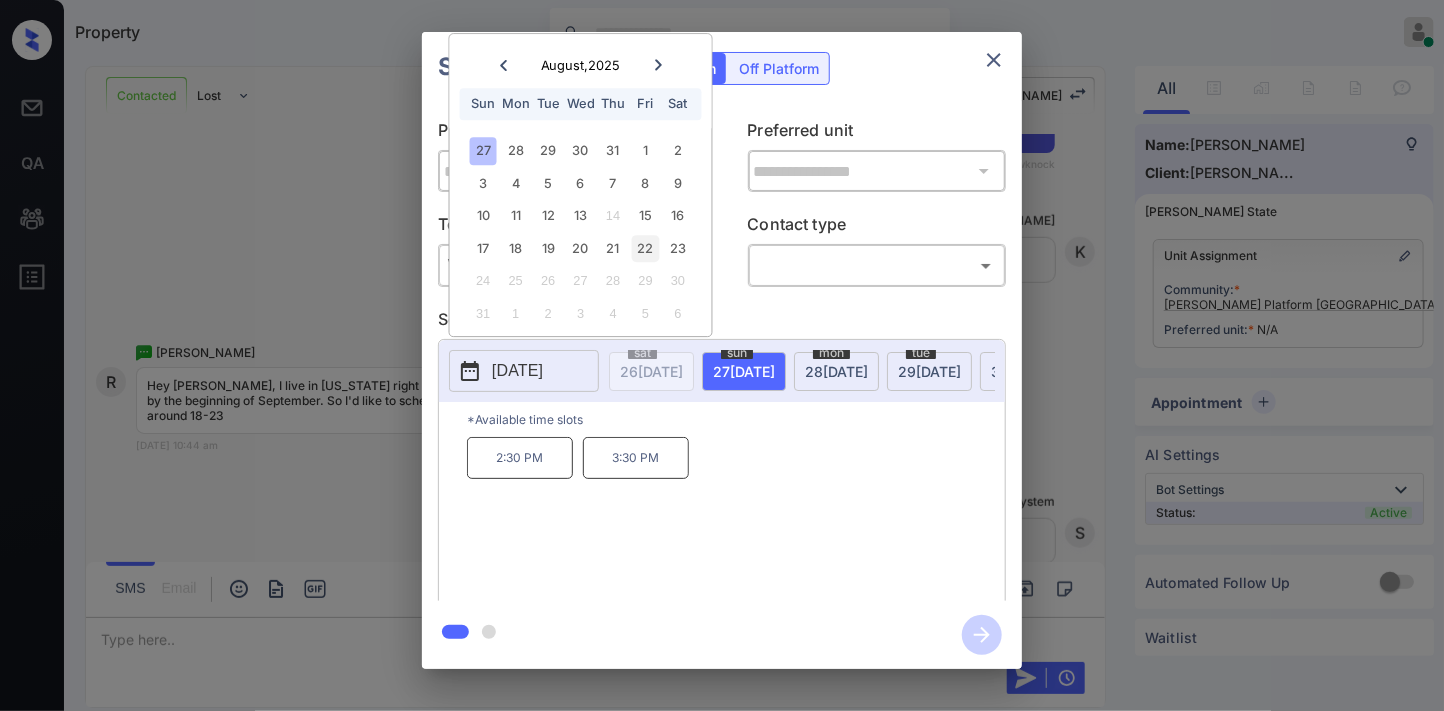 click on "22" at bounding box center (645, 248) 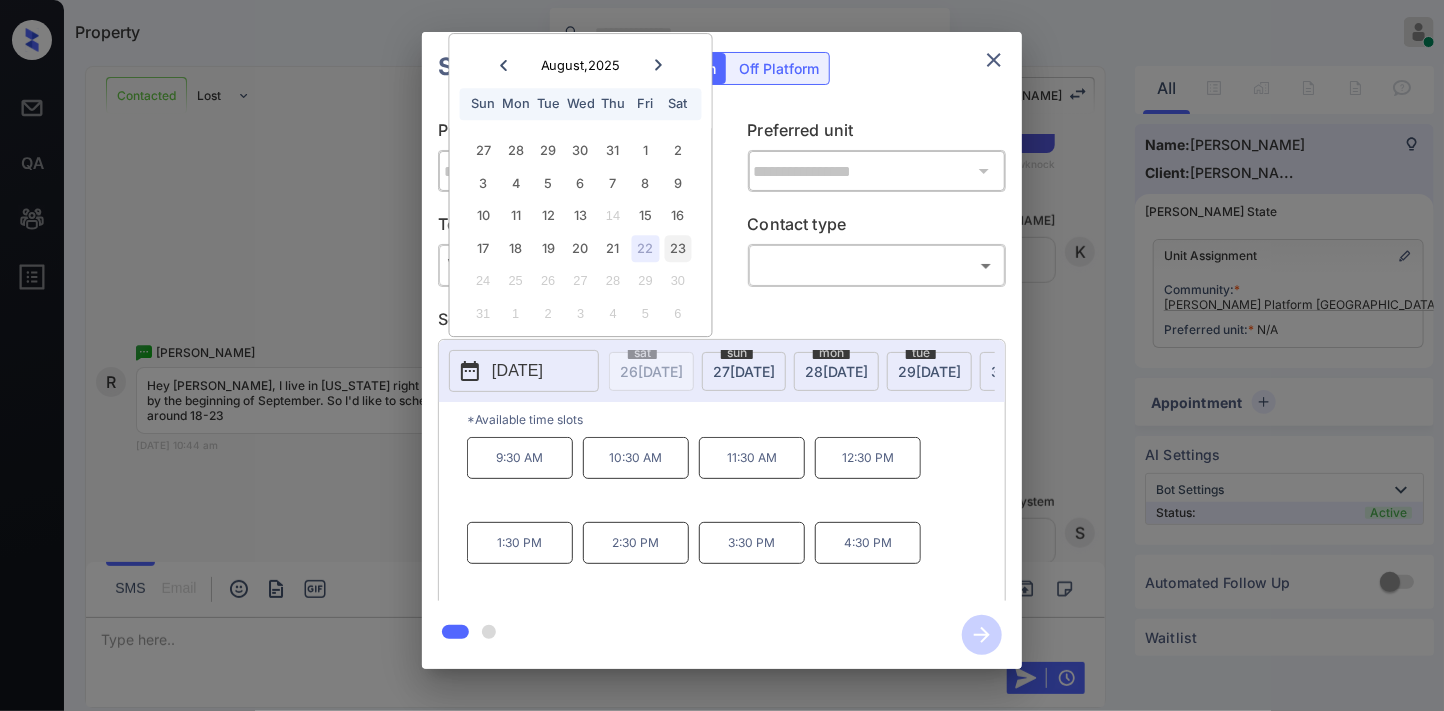 click on "23" at bounding box center [677, 248] 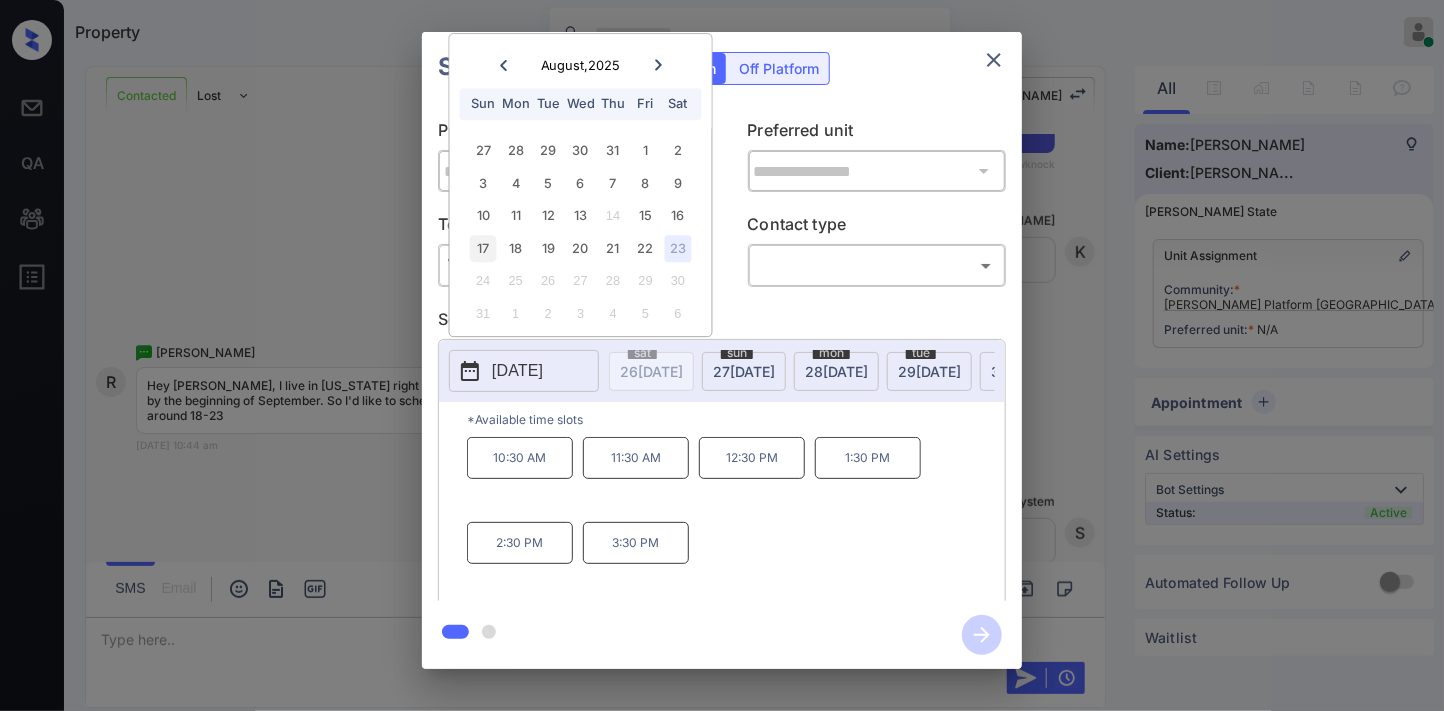 click on "17" at bounding box center (483, 248) 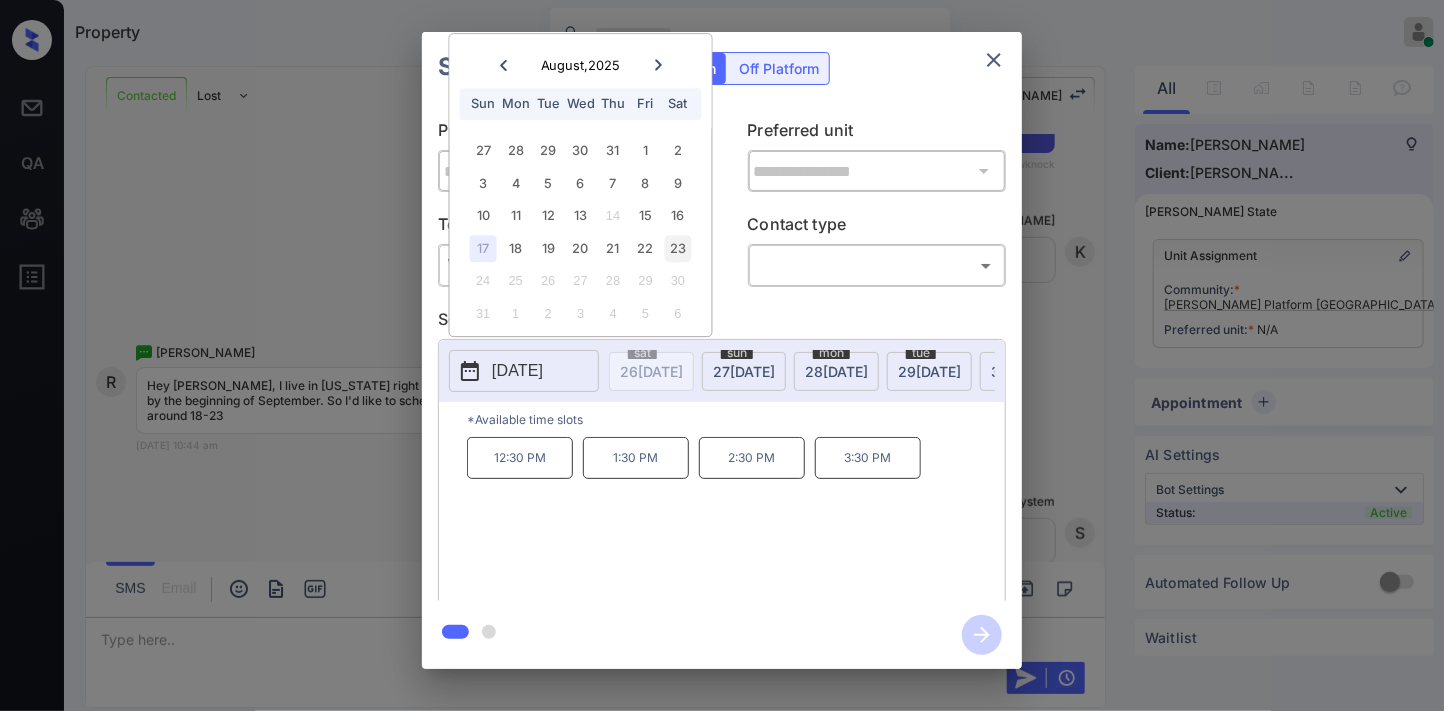 click on "23" at bounding box center [677, 248] 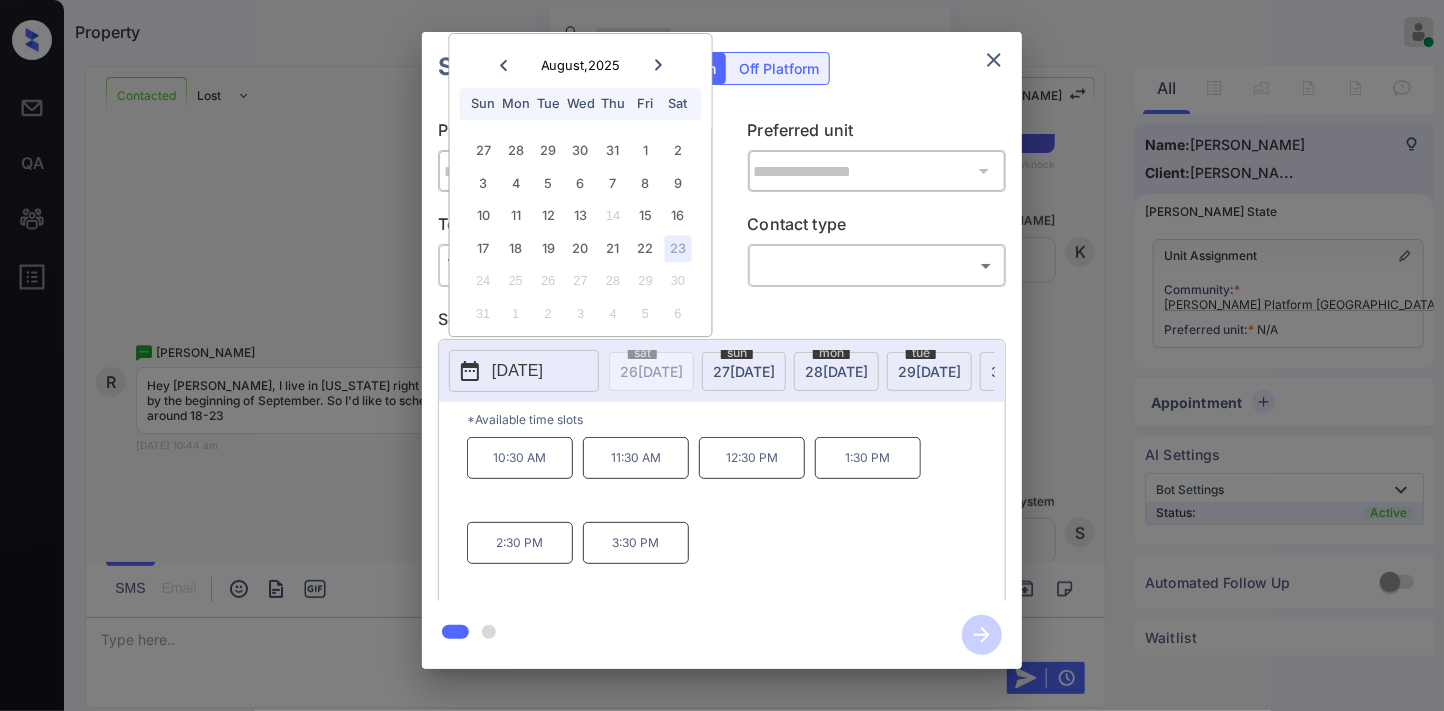 click 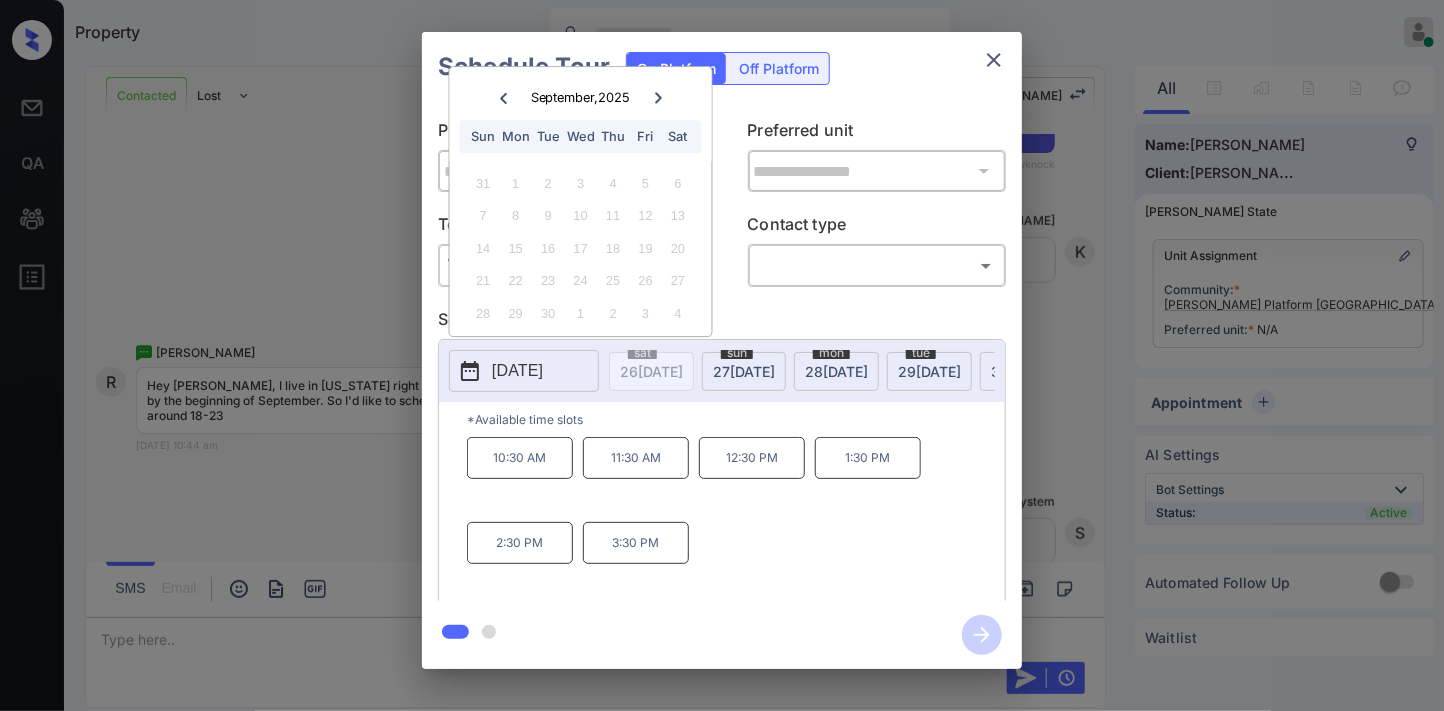 click 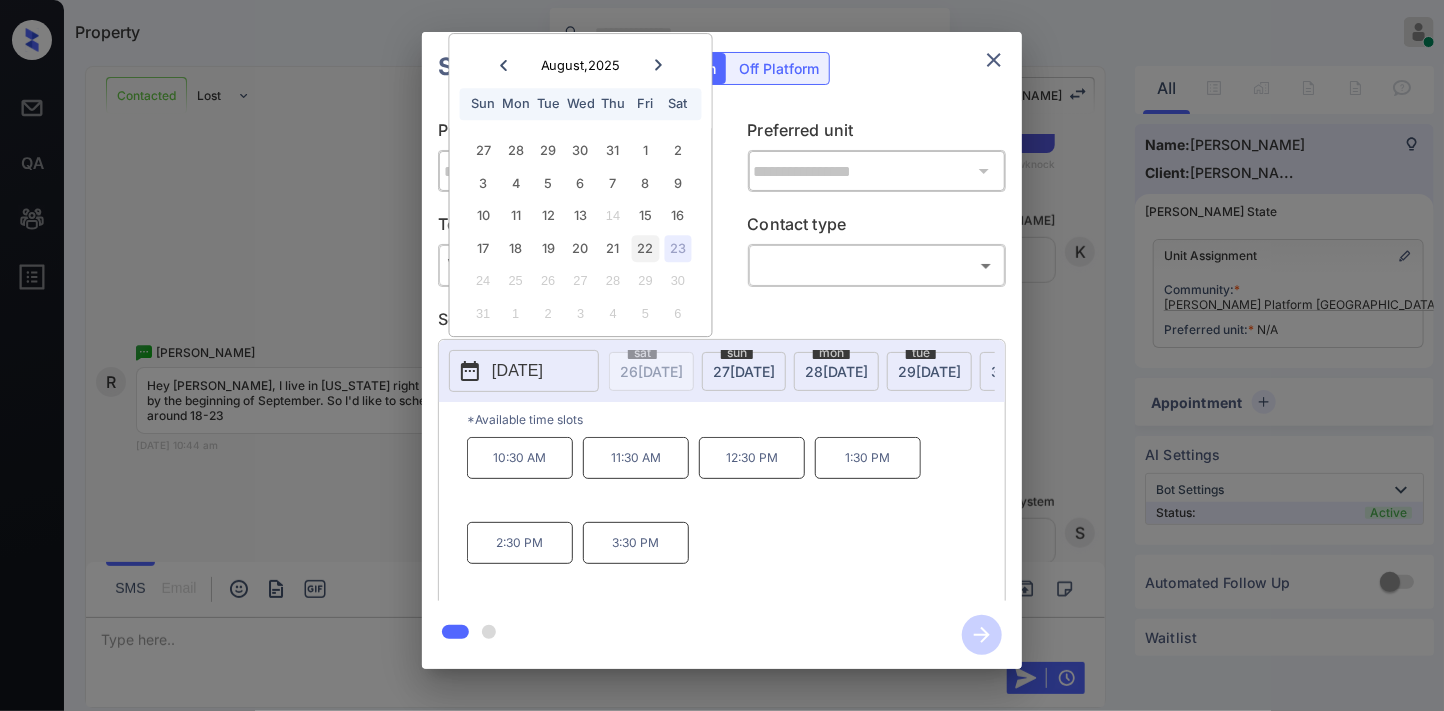 click on "22" at bounding box center (645, 248) 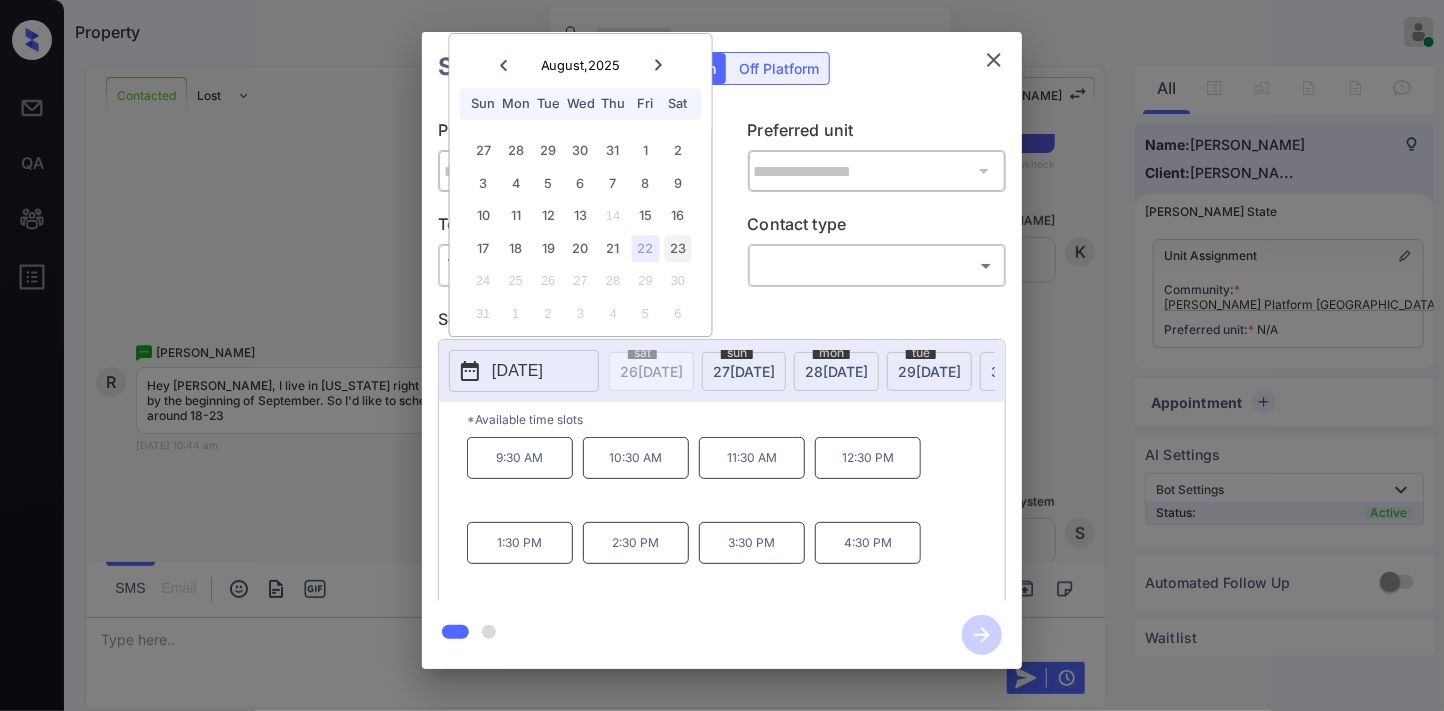 click on "23" at bounding box center [677, 248] 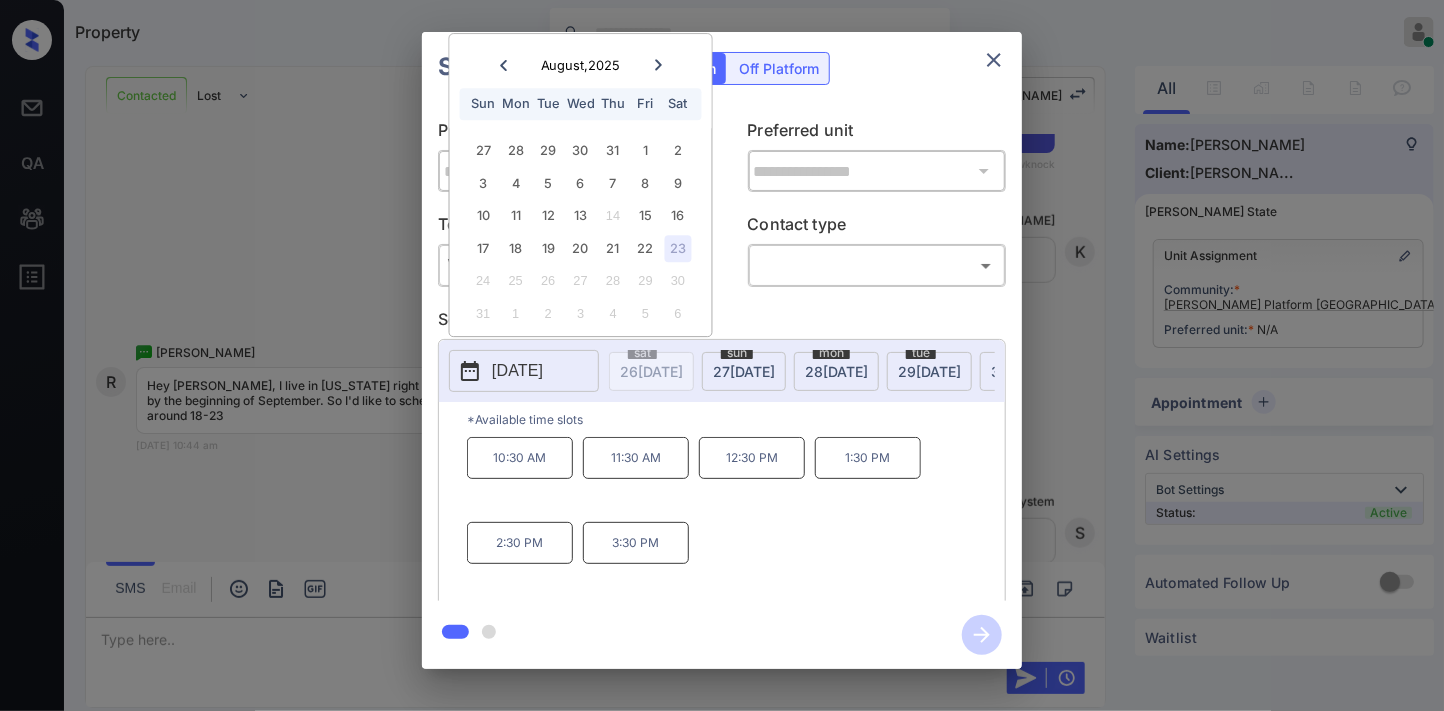 click on "23" at bounding box center [677, 248] 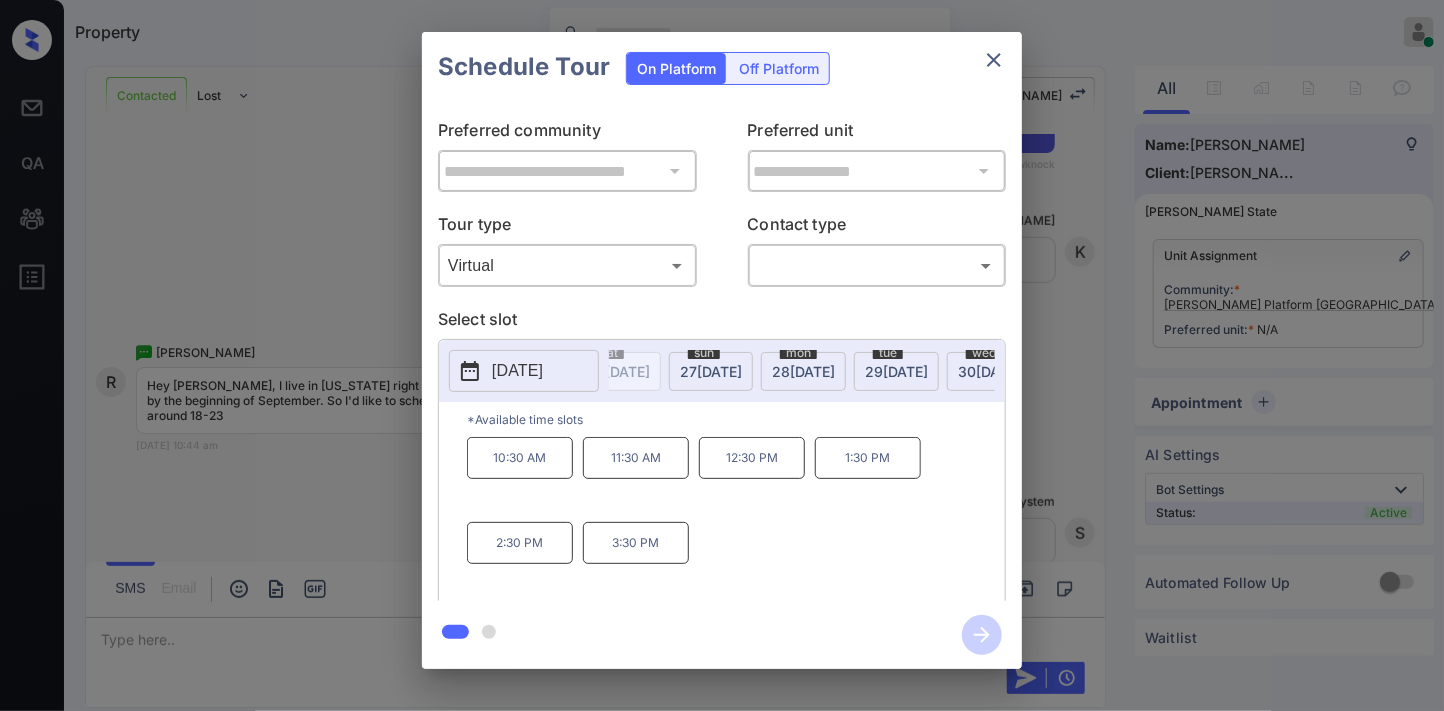 scroll, scrollTop: 0, scrollLeft: 0, axis: both 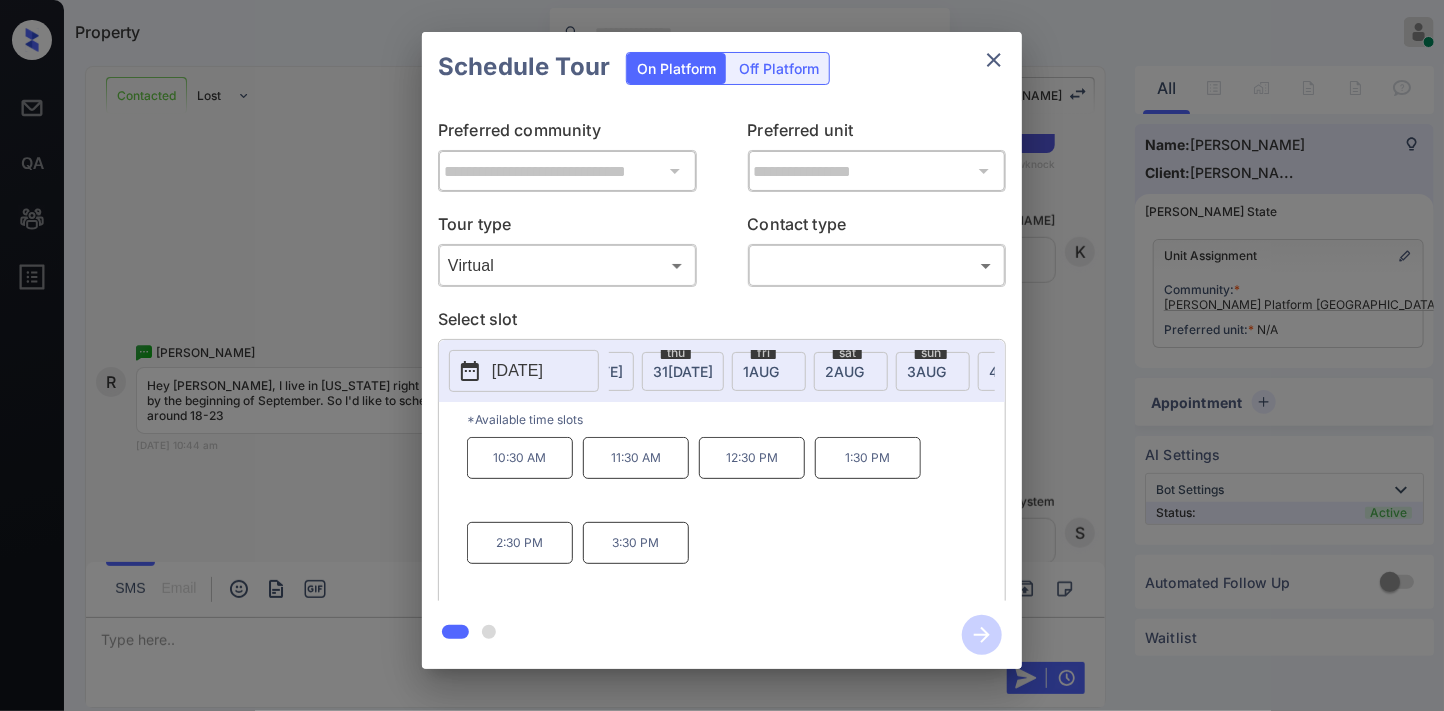 click on "10:30 AM" at bounding box center (520, 458) 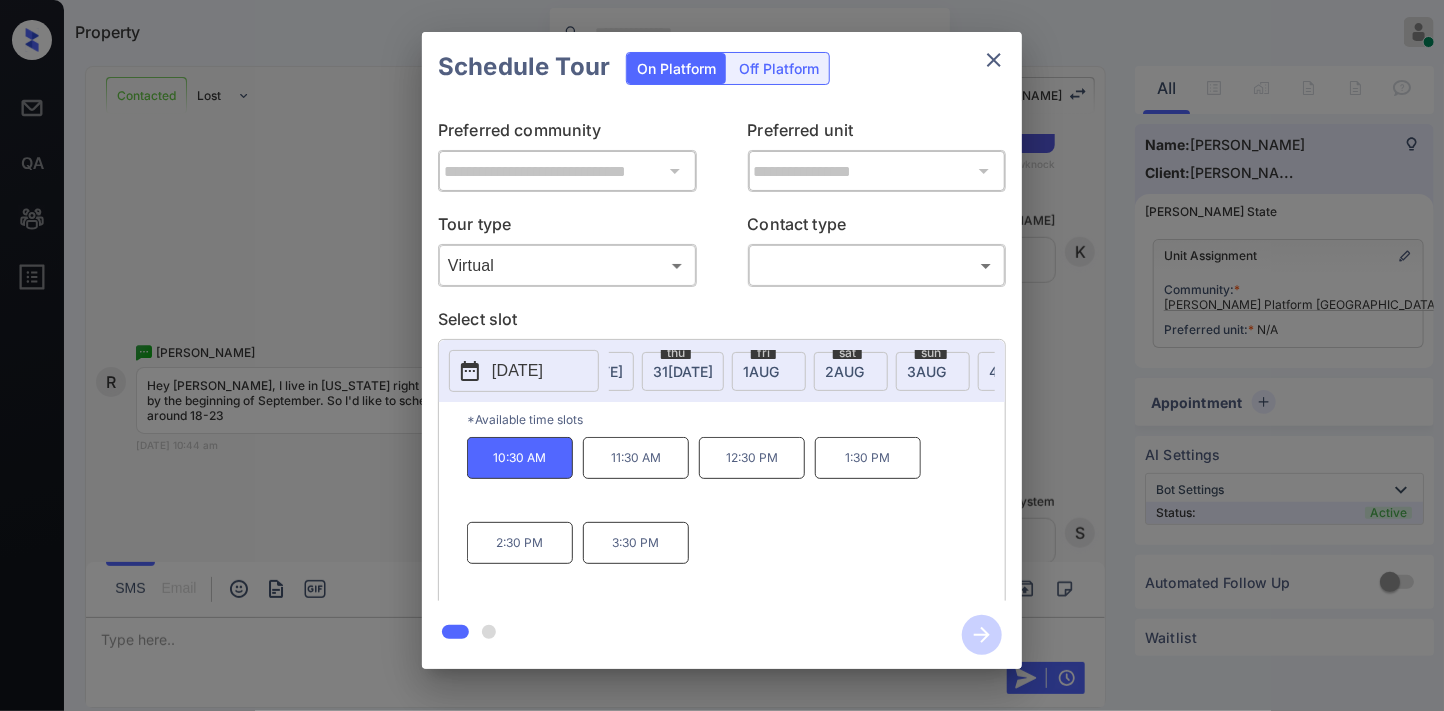 click on "Property [PERSON_NAME] Online Set yourself   offline Set yourself   on break Profile Switch to  dark  mode Sign out Contacted Lost Lead Sentiment: Angry Upon sliding the acknowledgement:  Lead will move to lost stage. * ​ SMS and call option will be set to opt out. AFM will be turned off for the lead. Kelsey New Message [PERSON_NAME] Lead transferred to leasing agent: [PERSON_NAME] [DATE] 10:42 am  Sync'd w  knock Z New Message Agent Lead created via webhook in Inbound stage. [DATE] 10:42 am A New Message Agent AFM Request sent to [PERSON_NAME]. [DATE] 10:42 am A New Message Agent Notes Note: Structured Note:
Bedroom: 2
[DATE] 10:42 am A New Message [PERSON_NAME] Hi [PERSON_NAME], this is [PERSON_NAME] reaching out because I saw you submitted an inquiry for [PERSON_NAME] [GEOGRAPHIC_DATA]. Would you like to schedule a tour or know any additional information? Also, please confirm that this is the best method to contact you. [DATE] 10:42 am   | TemplateAFMSms  Sync'd w  knock K New Message [PERSON_NAME] [DATE] 10:42 am K" at bounding box center [722, 355] 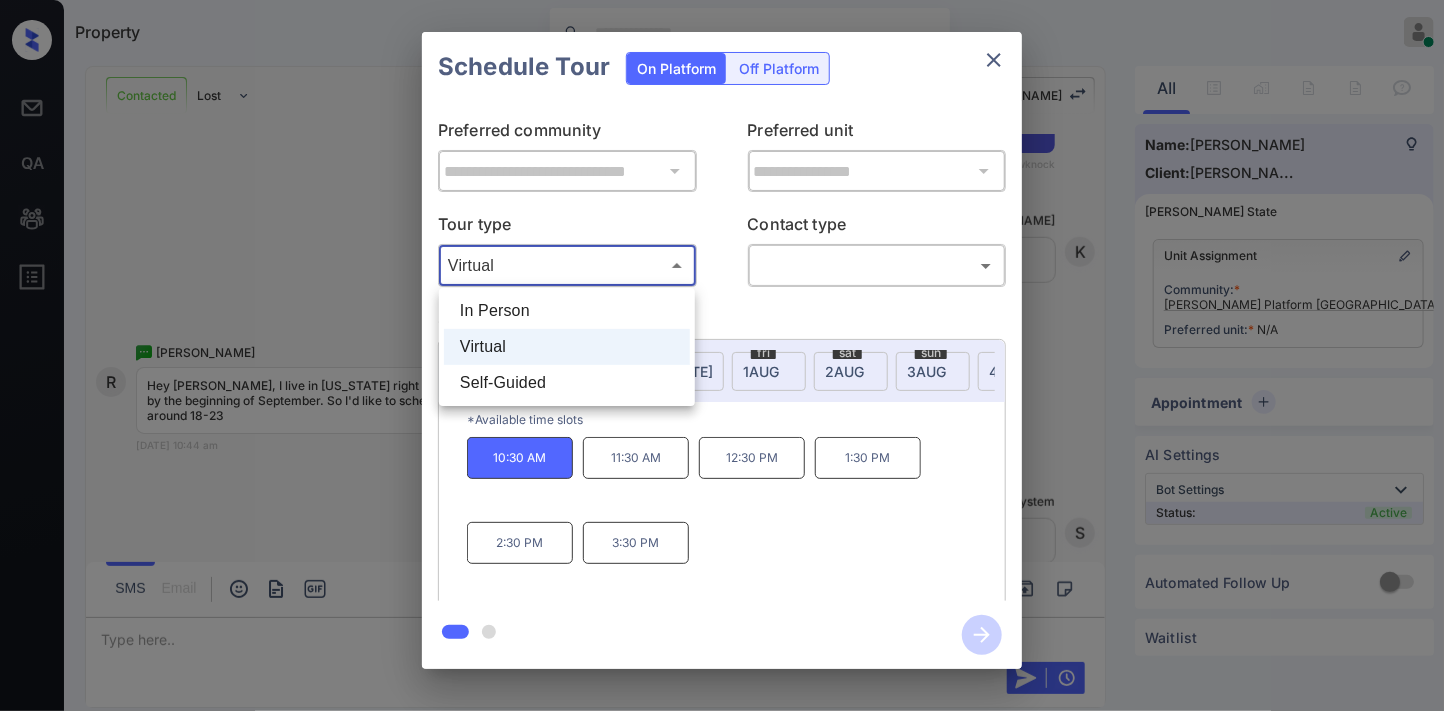 click on "In Person" at bounding box center [567, 311] 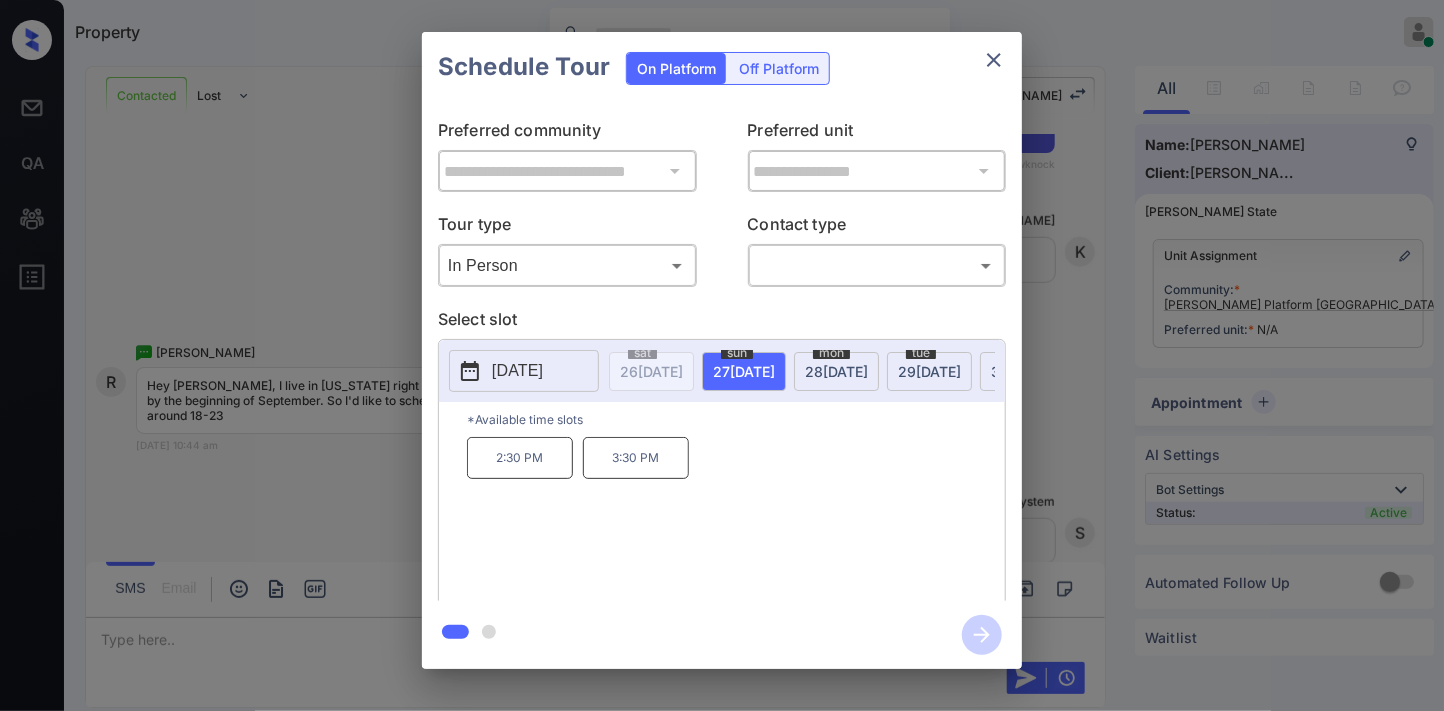 click on "[DATE]" at bounding box center [517, 371] 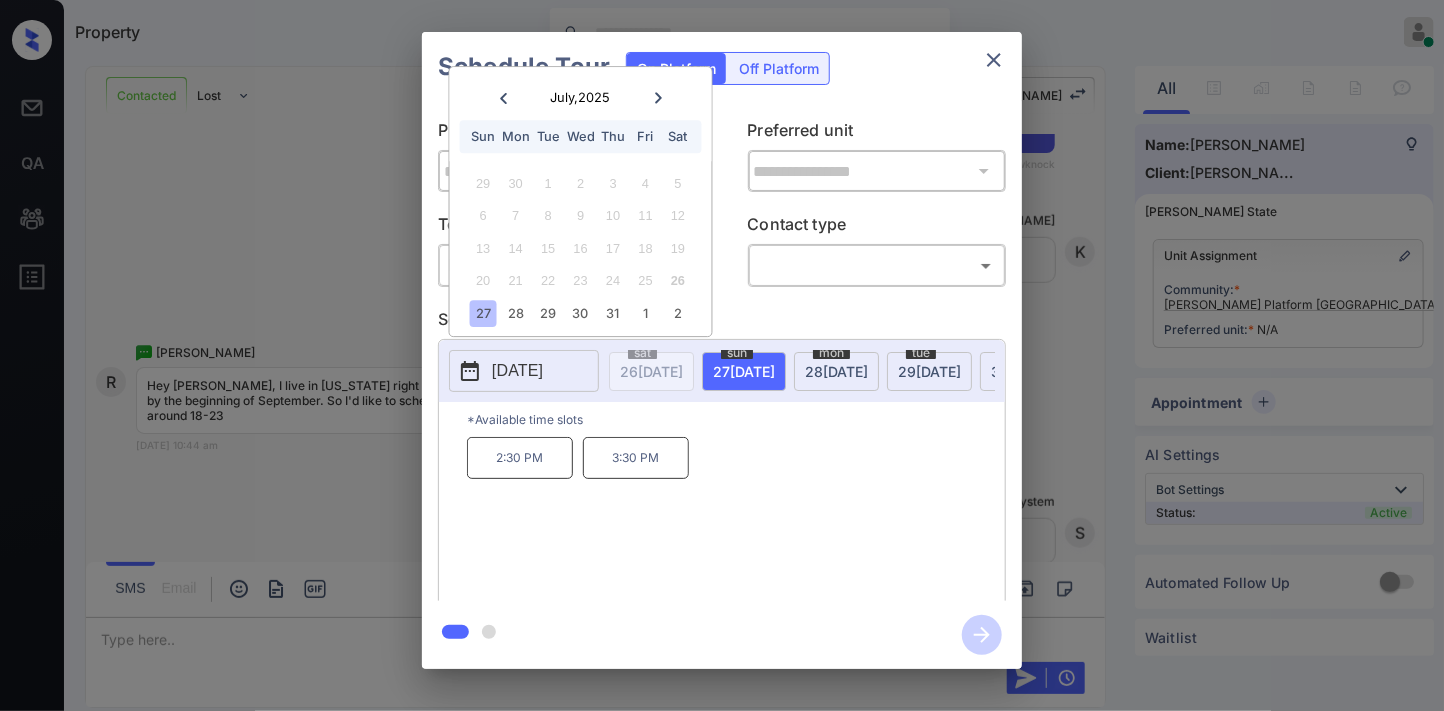 click at bounding box center [658, 97] 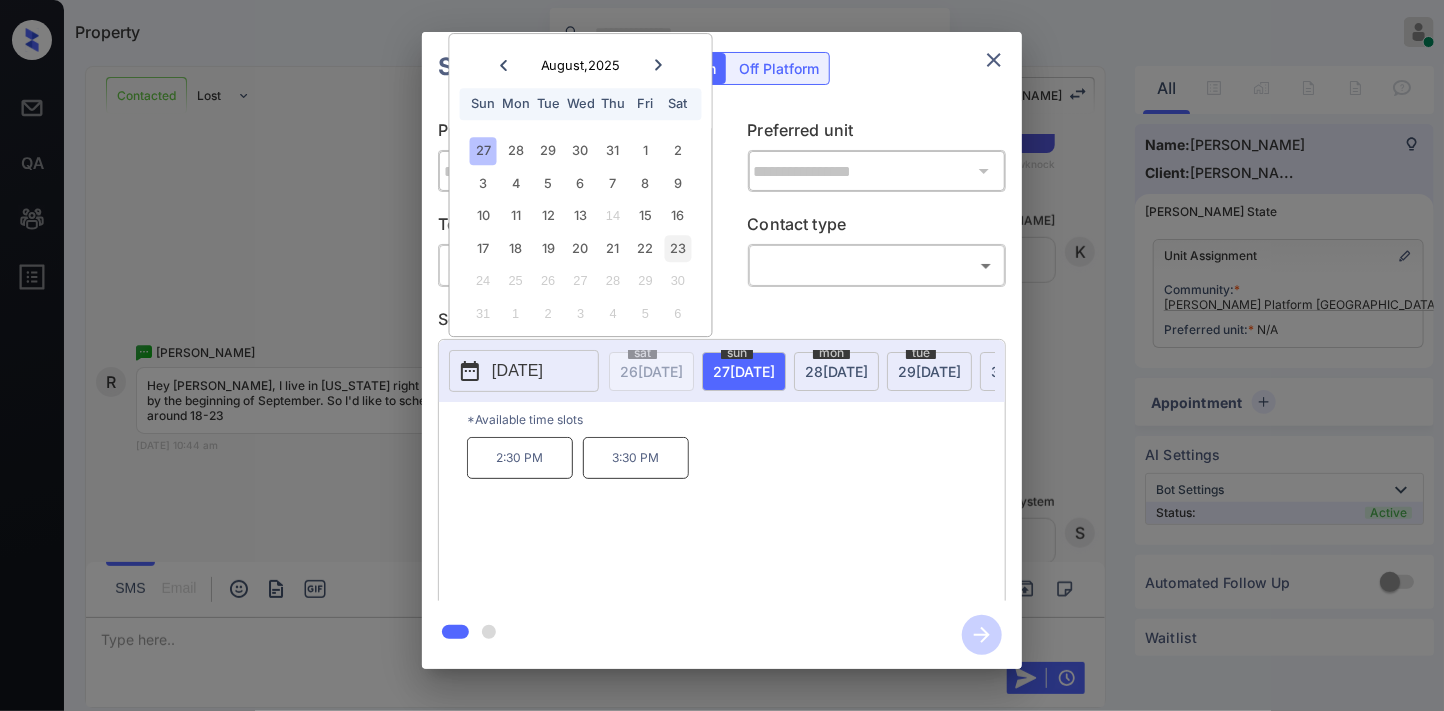 click on "23" at bounding box center [677, 248] 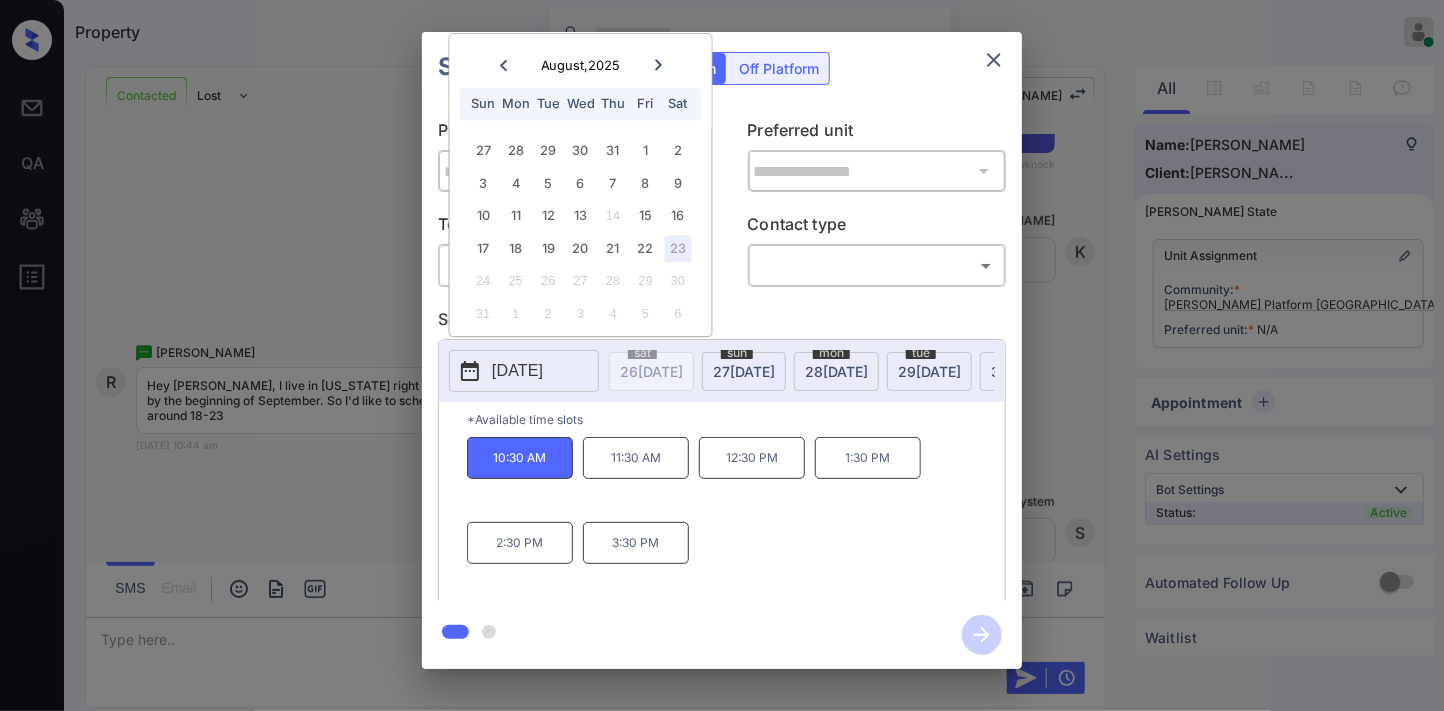 click on "Select slot" at bounding box center (722, 323) 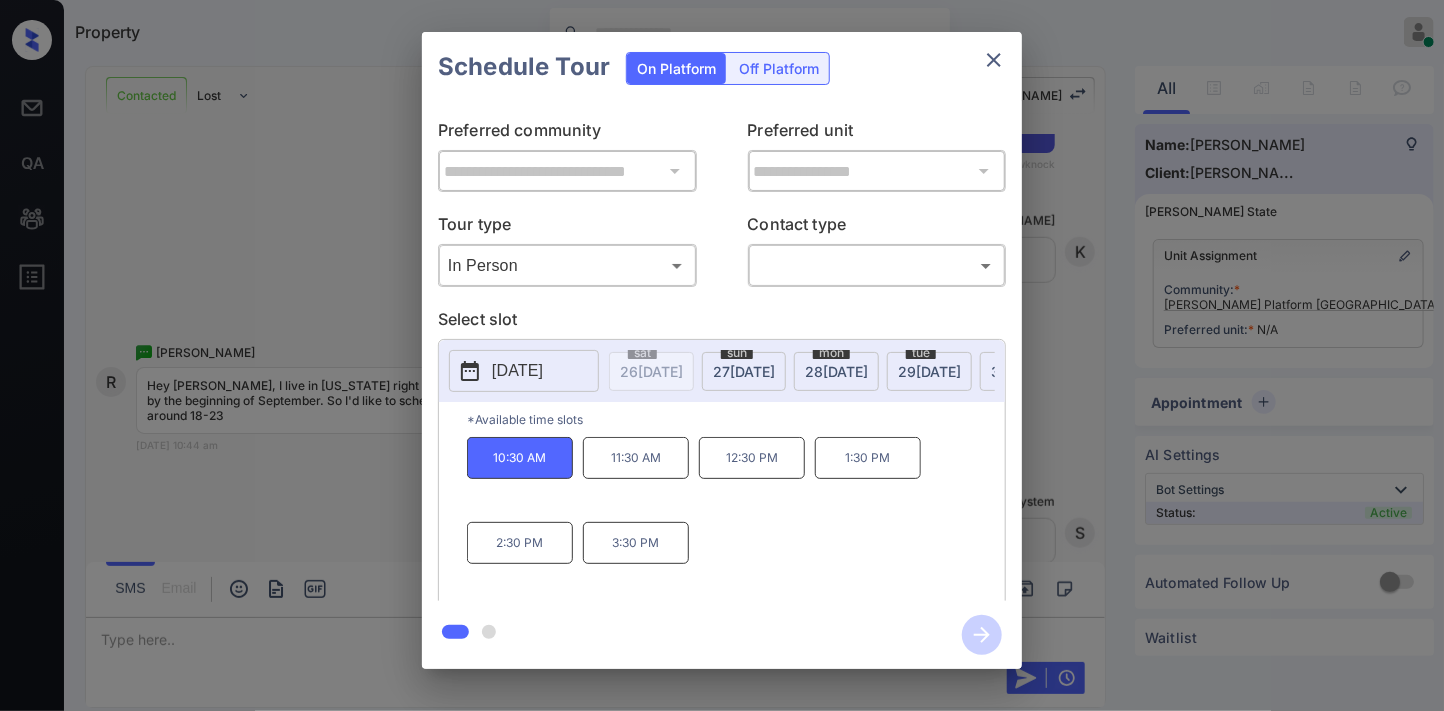 click on "**********" at bounding box center (722, 350) 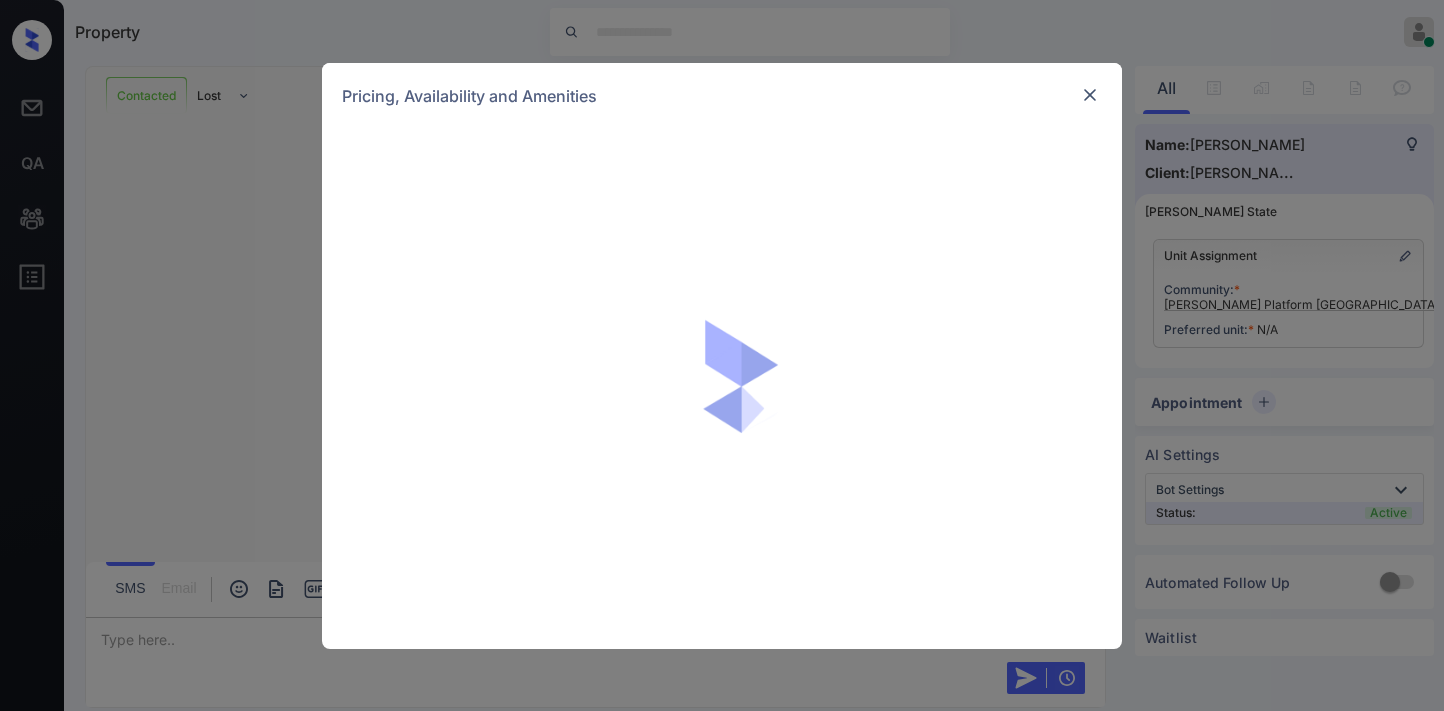 scroll, scrollTop: 0, scrollLeft: 0, axis: both 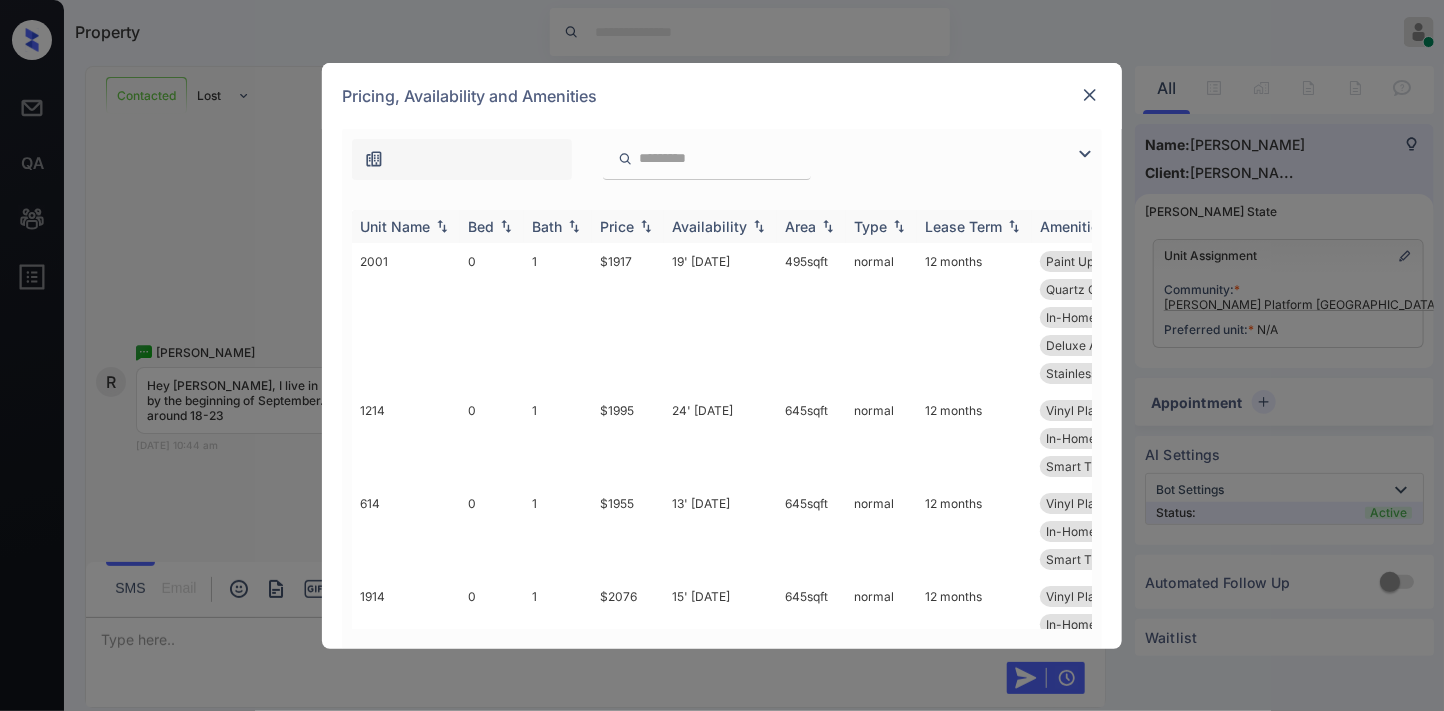 click on "Price" at bounding box center (628, 226) 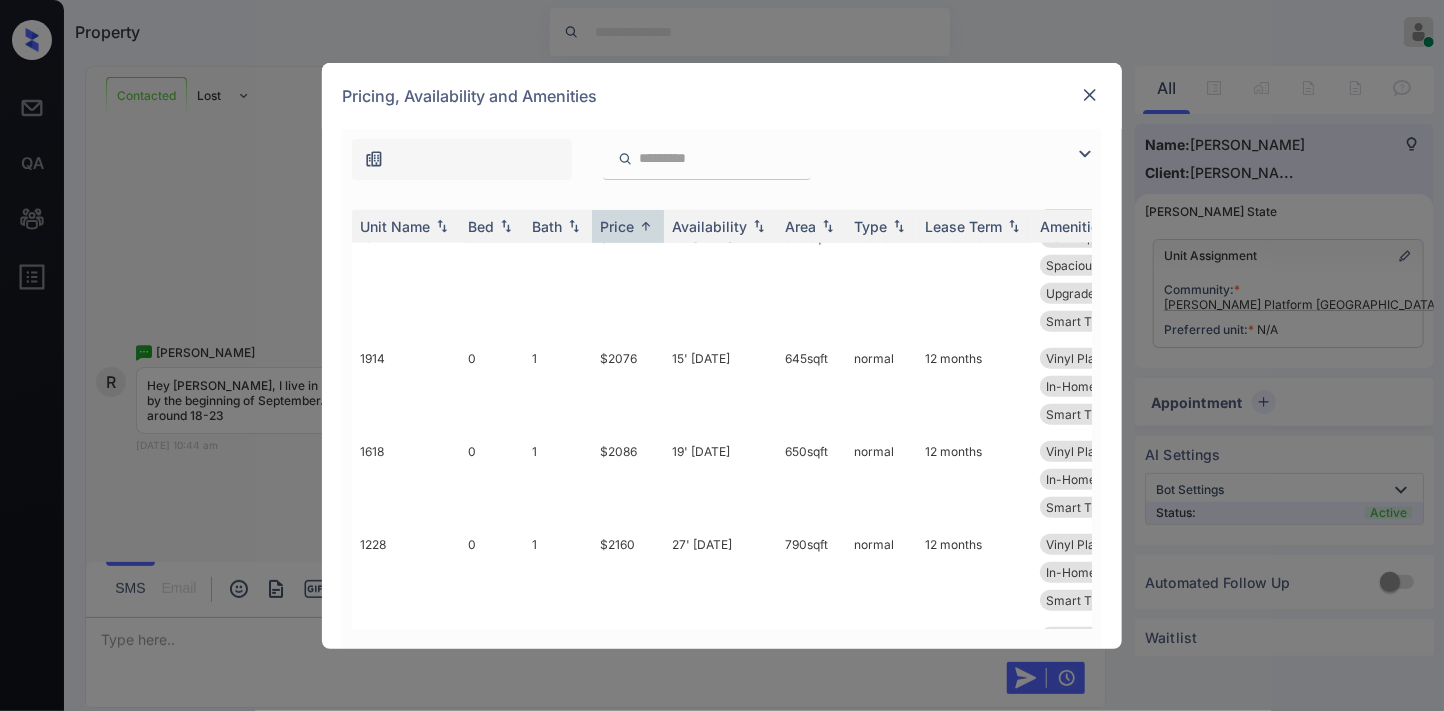 scroll, scrollTop: 1000, scrollLeft: 0, axis: vertical 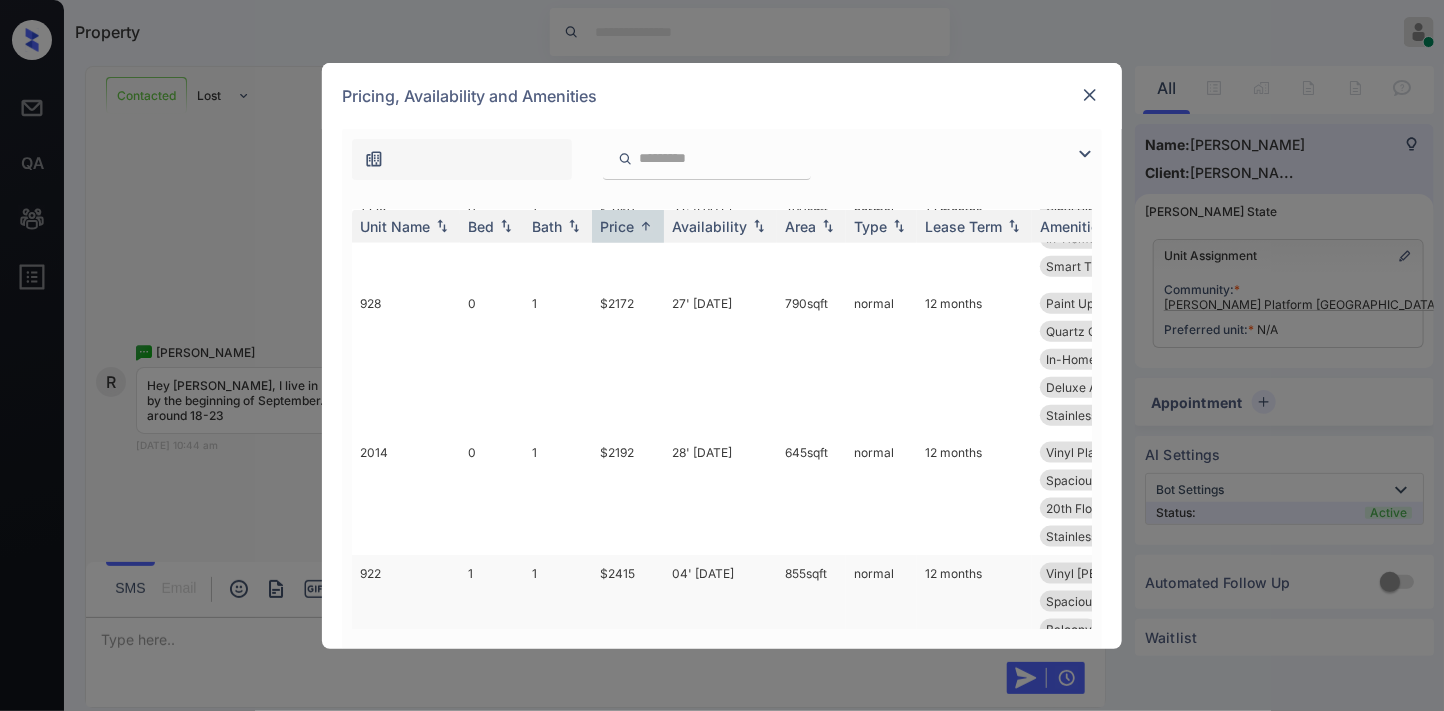 click on "$2415" at bounding box center (628, 615) 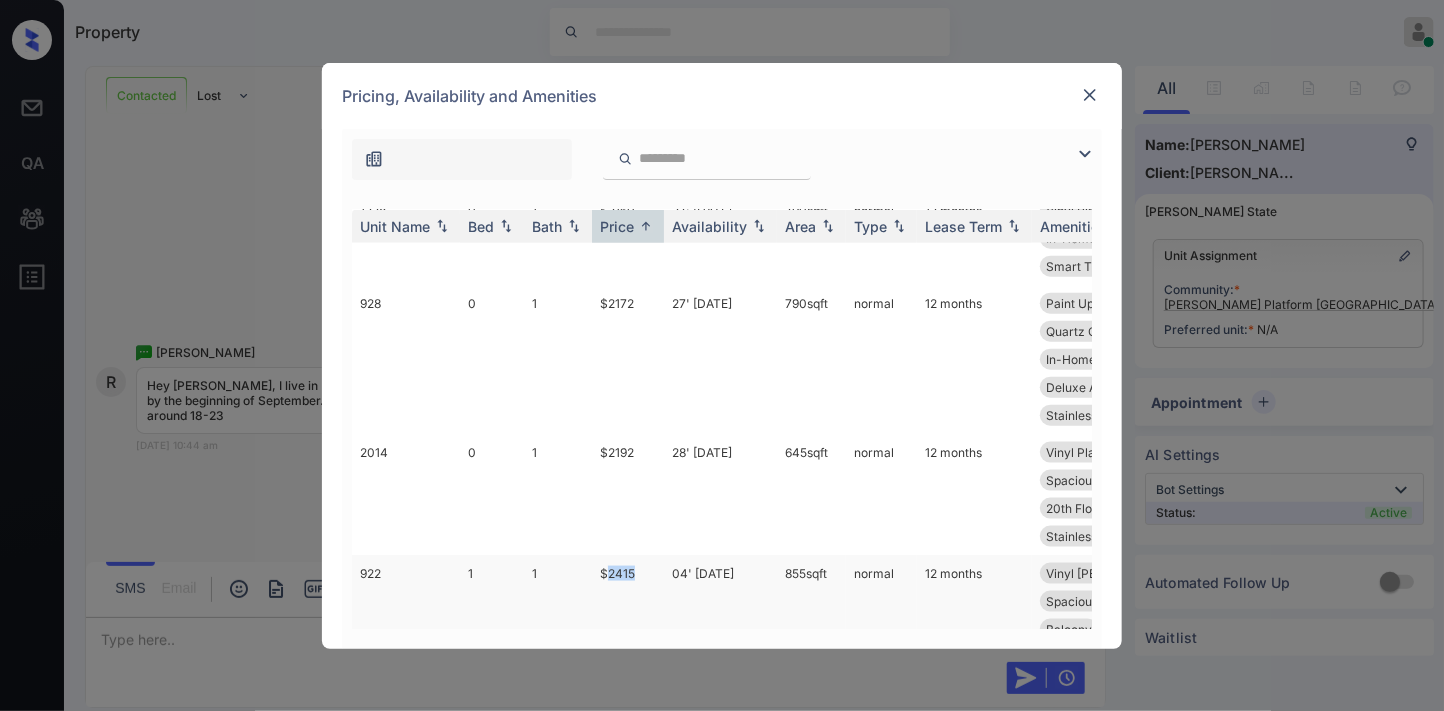 click on "$2415" at bounding box center (628, 615) 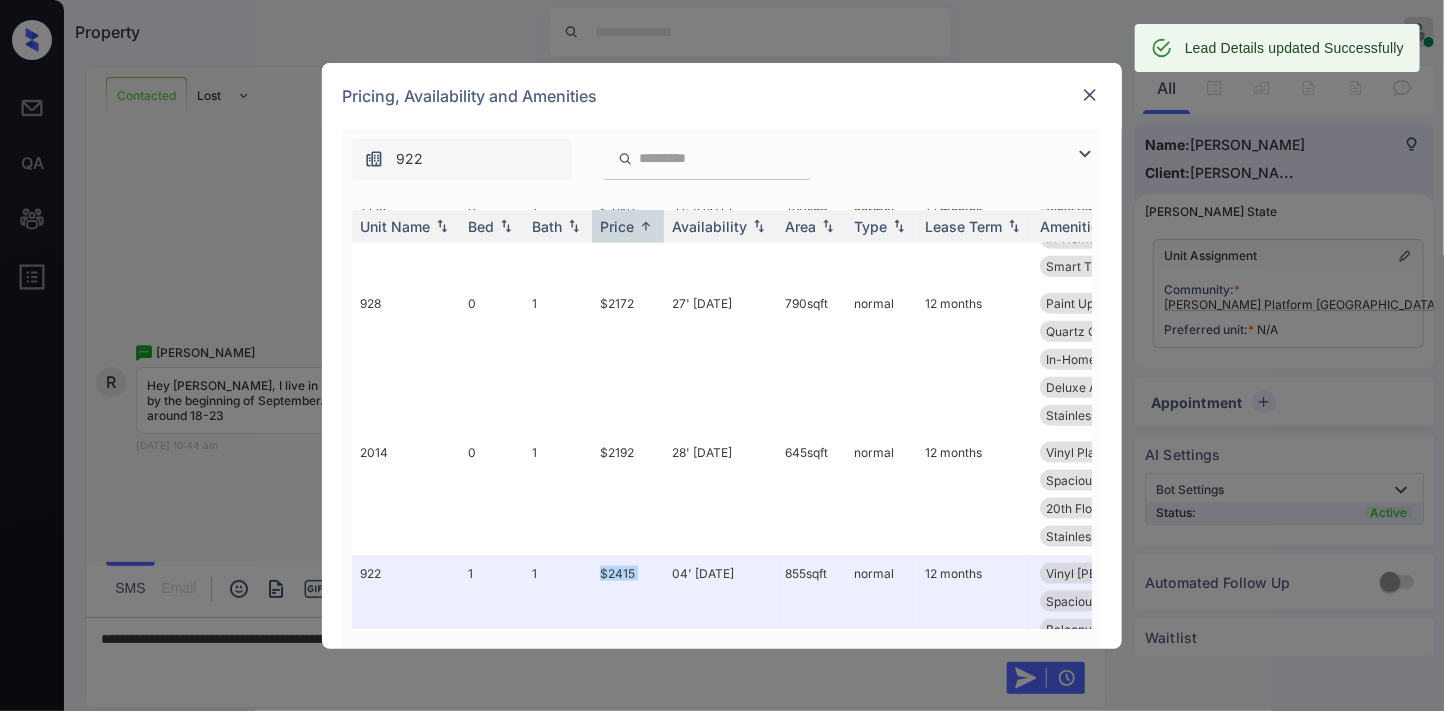 scroll, scrollTop: 1222, scrollLeft: 0, axis: vertical 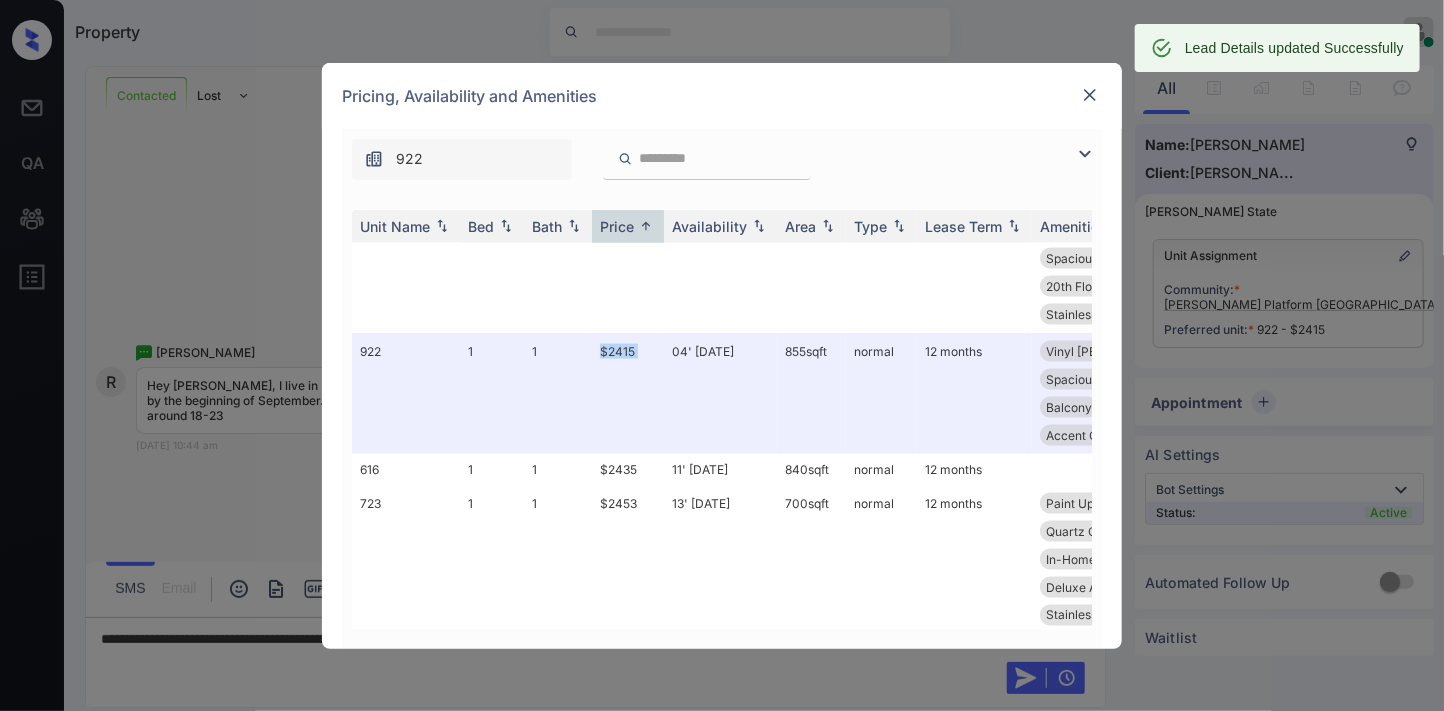 click at bounding box center [1090, 95] 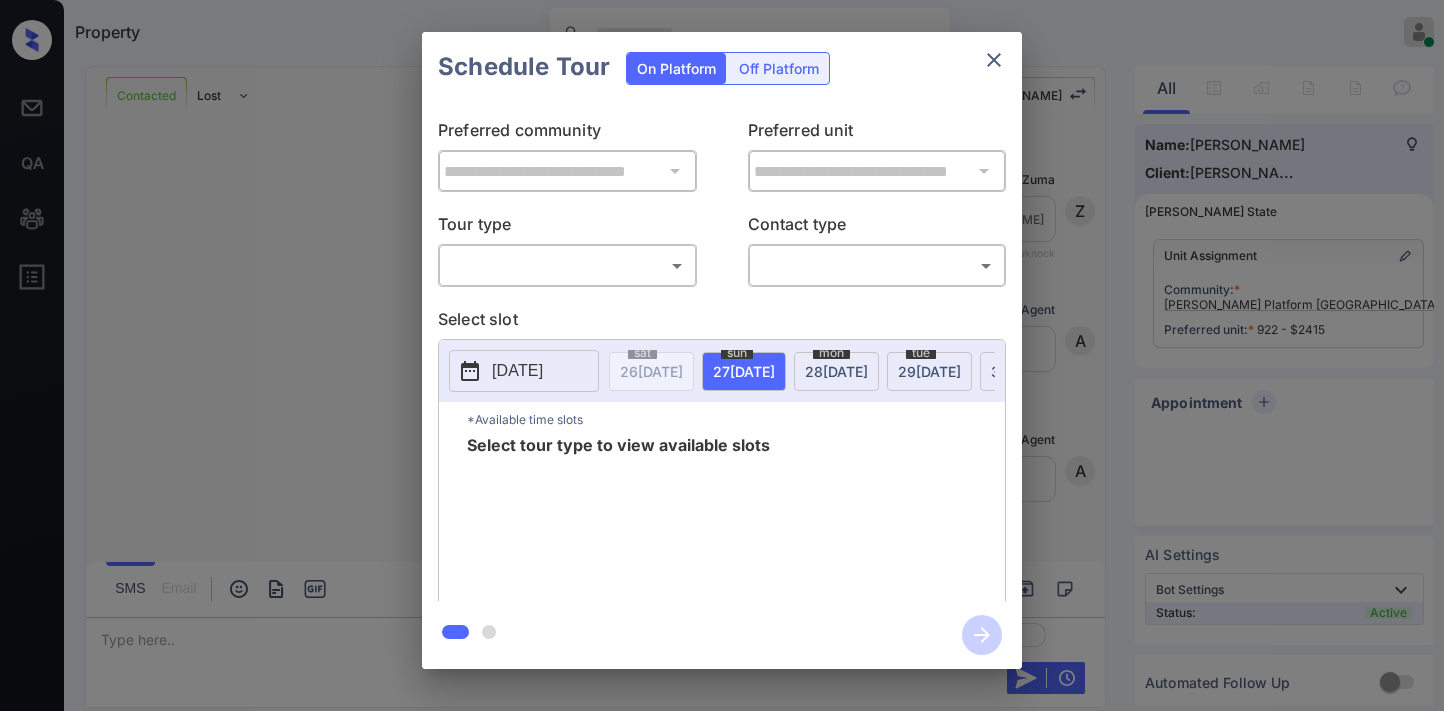 scroll, scrollTop: 0, scrollLeft: 0, axis: both 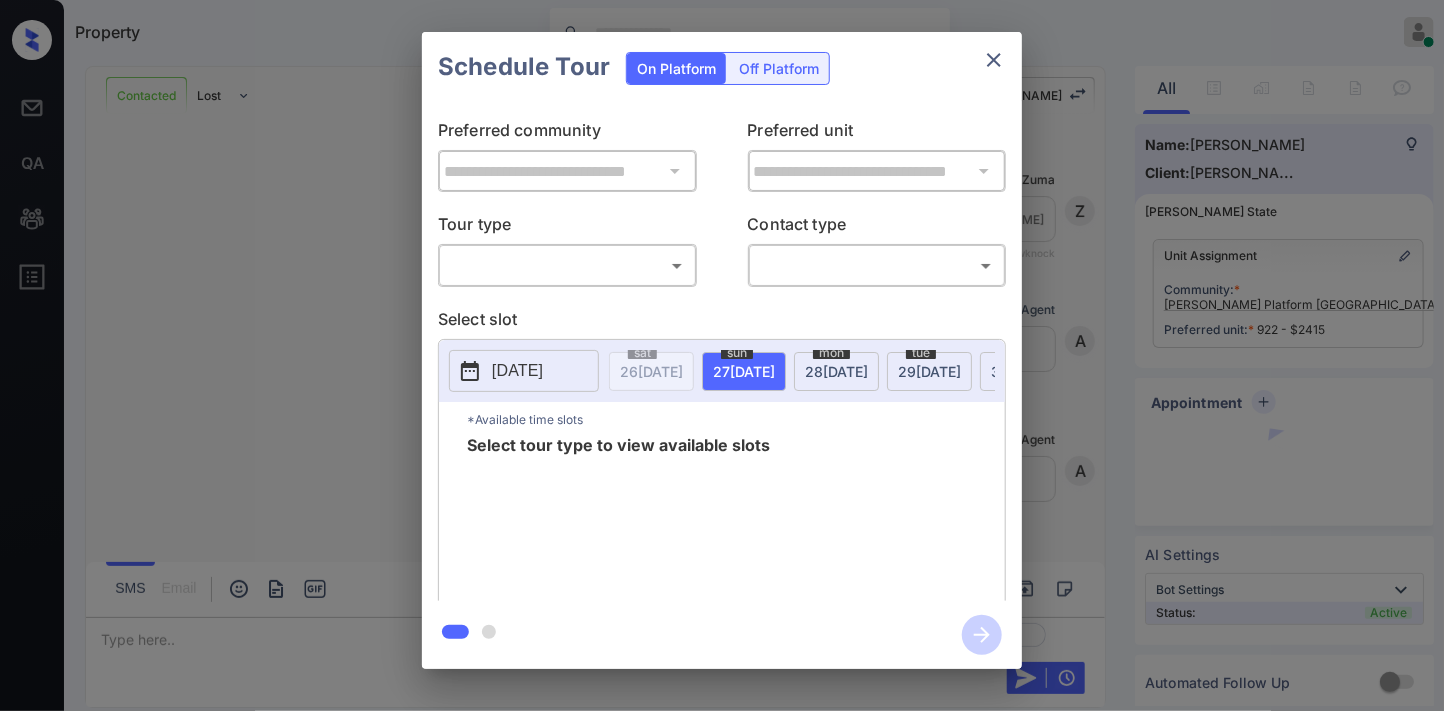 click on "Property [PERSON_NAME] Online Set yourself   offline Set yourself   on break Profile Switch to  dark  mode Sign out Contacted Lost Lead Sentiment: Angry Upon sliding the acknowledgement:  Lead will move to lost stage. * ​ SMS and call option will be set to opt out. AFM will be turned off for the lead. Kelsey New Message [PERSON_NAME] Lead transferred to leasing agent: [PERSON_NAME] [DATE] 10:42 am  Sync'd w  knock Z New Message Agent Lead created via webhook in Inbound stage. [DATE] 10:42 am A New Message Agent AFM Request sent to [PERSON_NAME]. [DATE] 10:42 am A New Message Agent Notes Note: Structured Note:
Bedroom: 2
[DATE] 10:42 am A New Message [PERSON_NAME] Hi [PERSON_NAME], this is [PERSON_NAME] reaching out because I saw you submitted an inquiry for [PERSON_NAME] [GEOGRAPHIC_DATA]. Would you like to schedule a tour or know any additional information? Also, please confirm that this is the best method to contact you. [DATE] 10:42 am   | TemplateAFMSms  Sync'd w  knock K New Message [PERSON_NAME] [DATE] 10:42 am K" at bounding box center [722, 355] 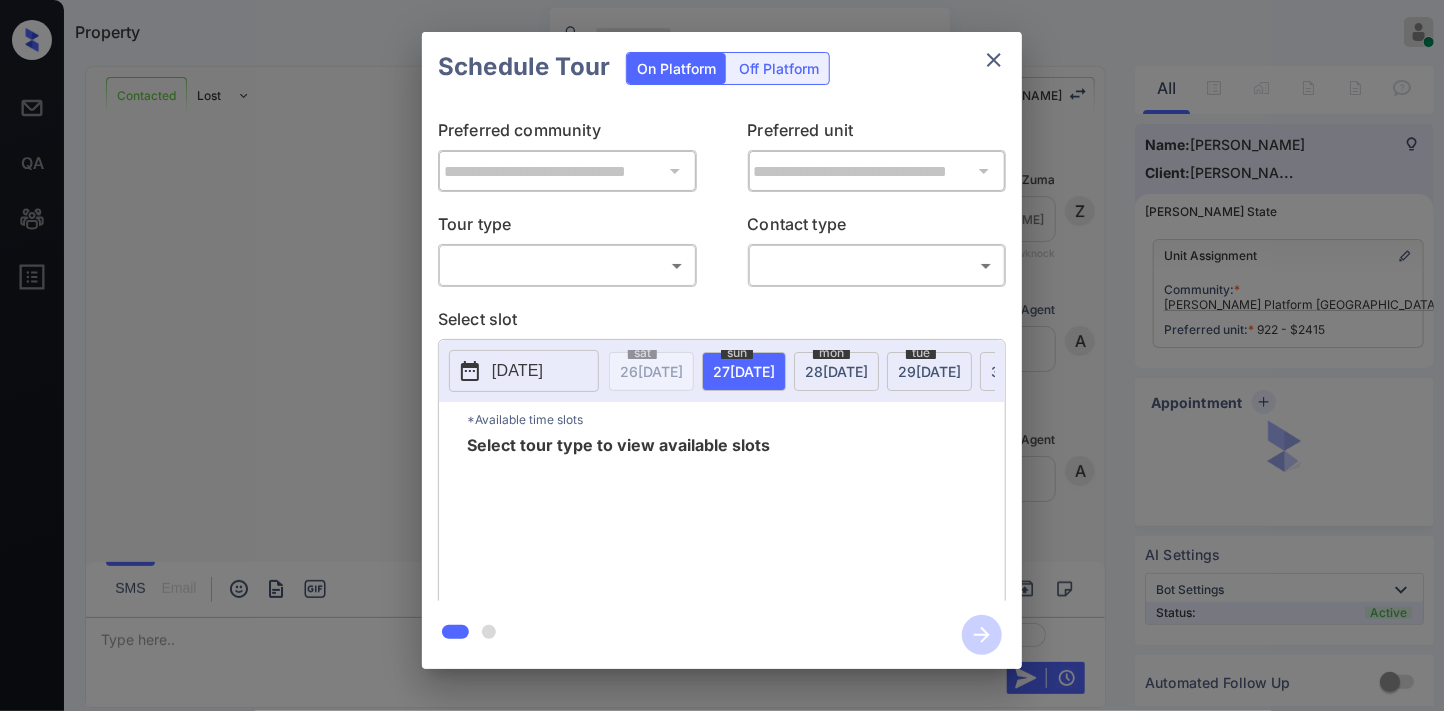 scroll, scrollTop: 2037, scrollLeft: 0, axis: vertical 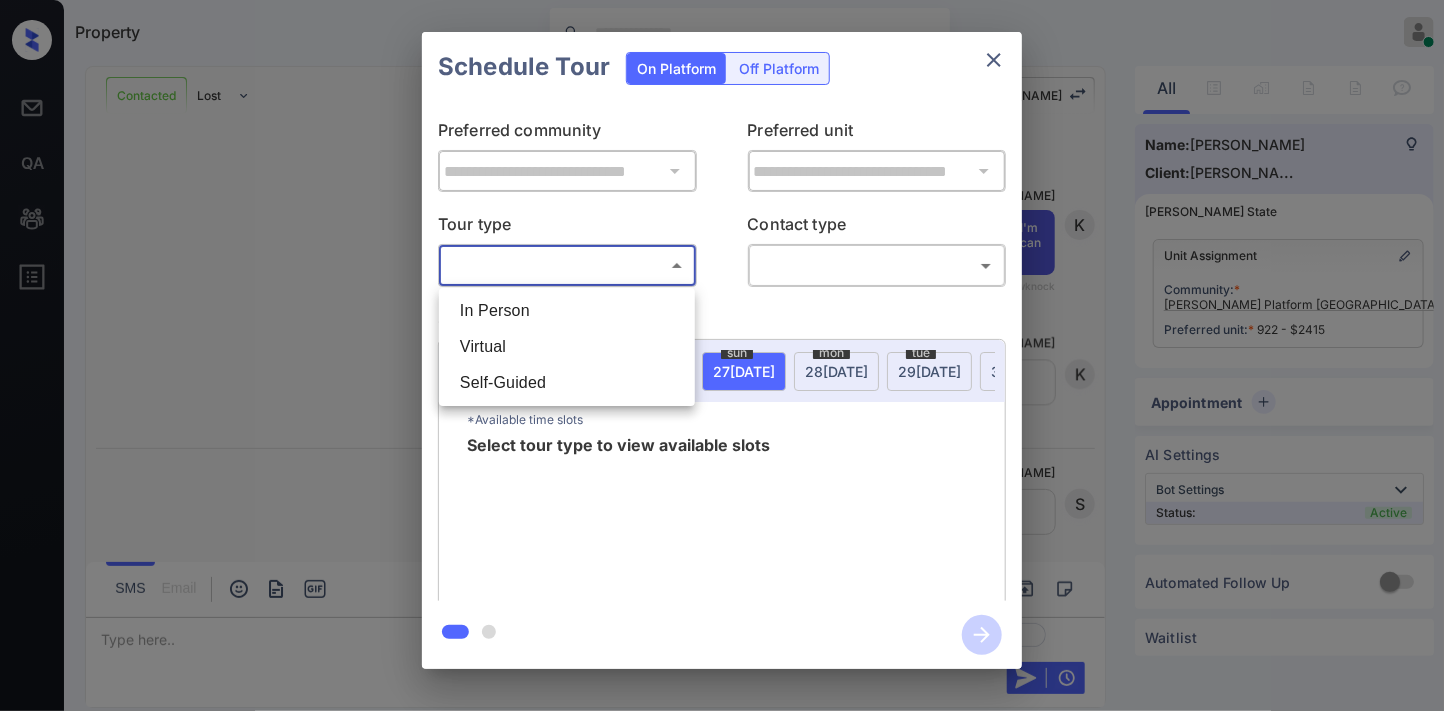 click on "In Person" at bounding box center [567, 311] 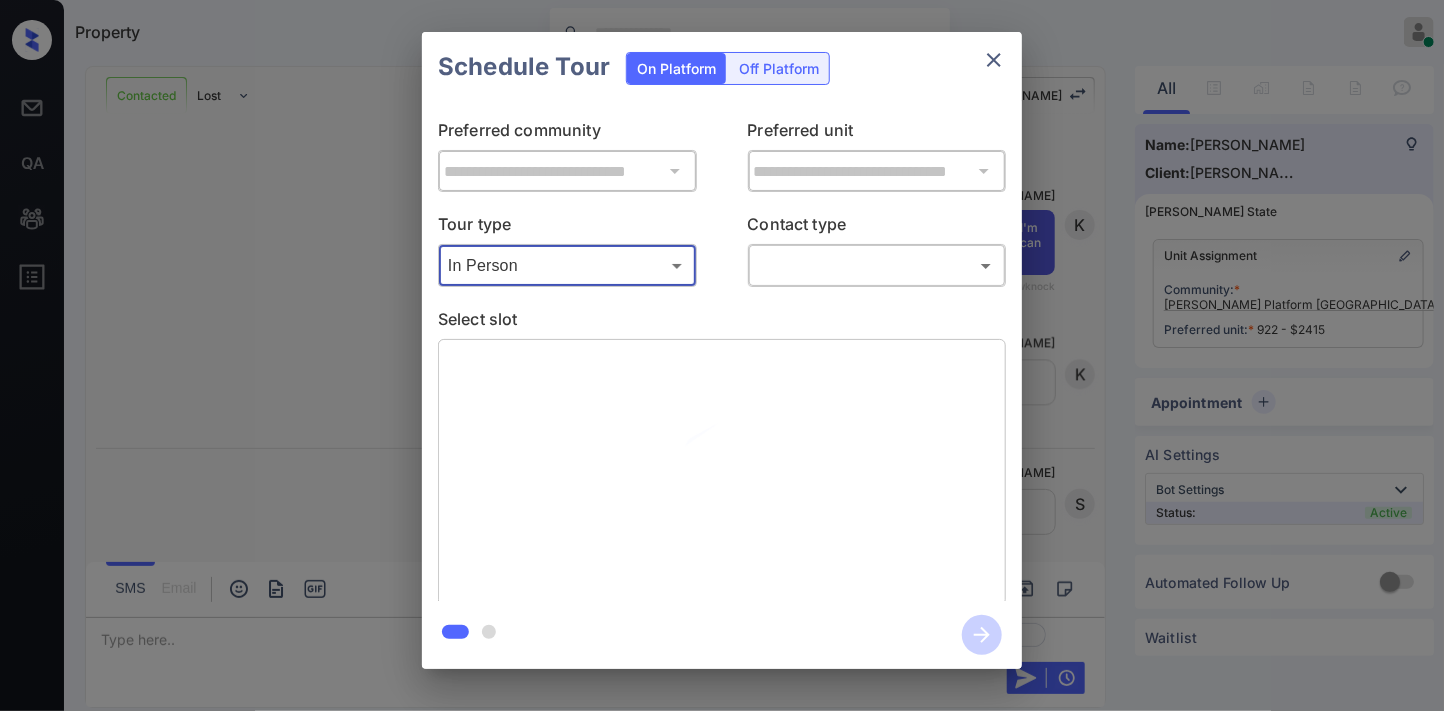 click on "Property [PERSON_NAME] Online Set yourself   offline Set yourself   on break Profile Switch to  dark  mode Sign out Contacted Lost Lead Sentiment: Angry Upon sliding the acknowledgement:  Lead will move to lost stage. * ​ SMS and call option will be set to opt out. AFM will be turned off for the lead. Kelsey New Message [PERSON_NAME] Lead transferred to leasing agent: [PERSON_NAME] [DATE] 10:42 am  Sync'd w  knock Z New Message Agent Lead created via webhook in Inbound stage. [DATE] 10:42 am A New Message Agent AFM Request sent to [PERSON_NAME]. [DATE] 10:42 am A New Message Agent Notes Note: Structured Note:
Bedroom: 2
[DATE] 10:42 am A New Message [PERSON_NAME] Hi [PERSON_NAME], this is [PERSON_NAME] reaching out because I saw you submitted an inquiry for [PERSON_NAME] [GEOGRAPHIC_DATA]. Would you like to schedule a tour or know any additional information? Also, please confirm that this is the best method to contact you. [DATE] 10:42 am   | TemplateAFMSms  Sync'd w  knock K New Message [PERSON_NAME] [DATE] 10:42 am K" at bounding box center [722, 355] 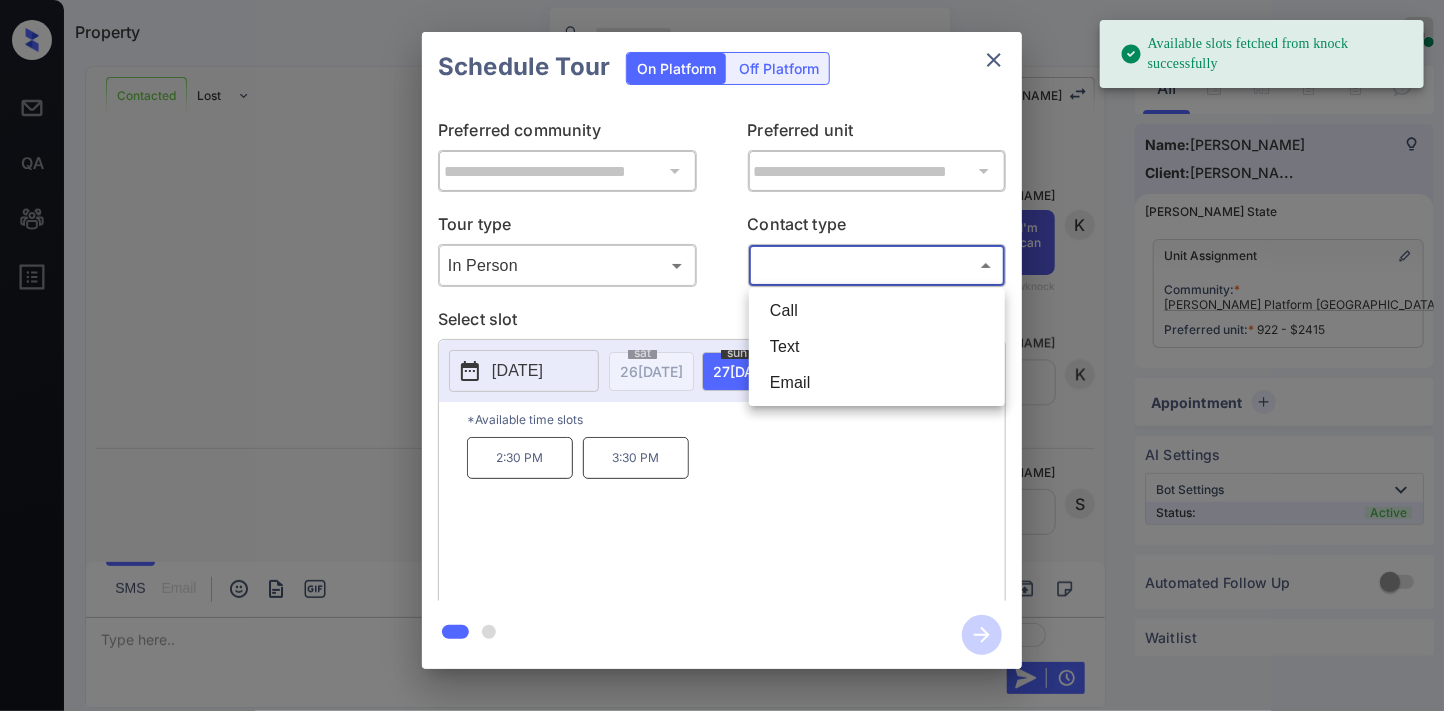 click on "Call" at bounding box center [877, 311] 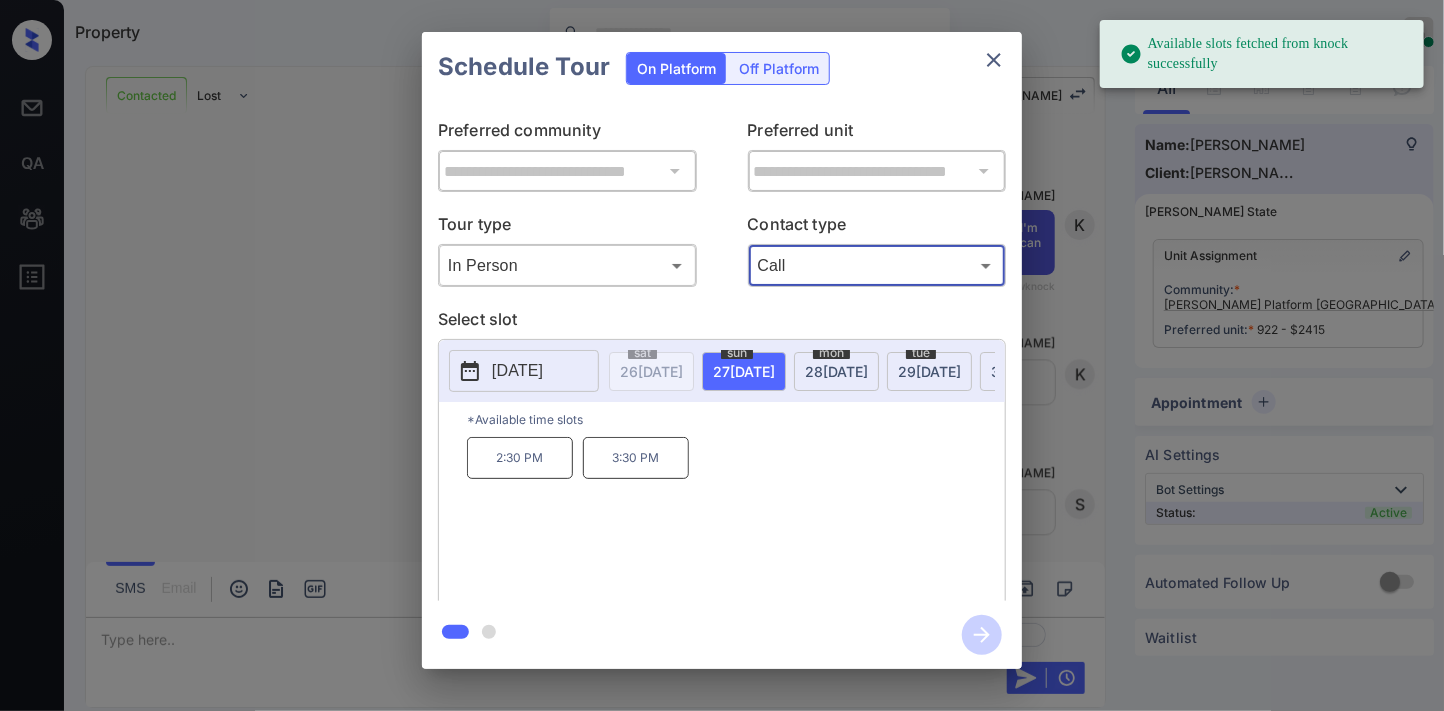 click on "[DATE]" at bounding box center [517, 371] 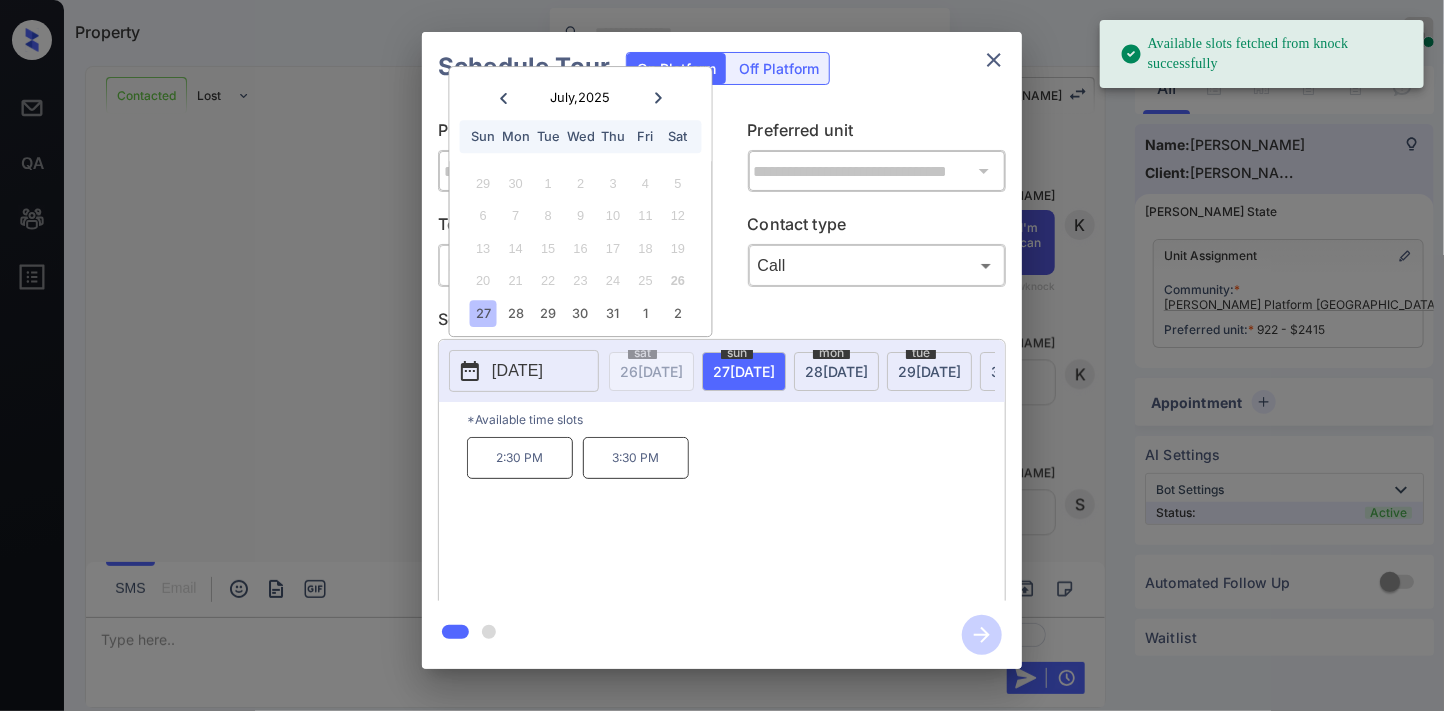 click at bounding box center (658, 97) 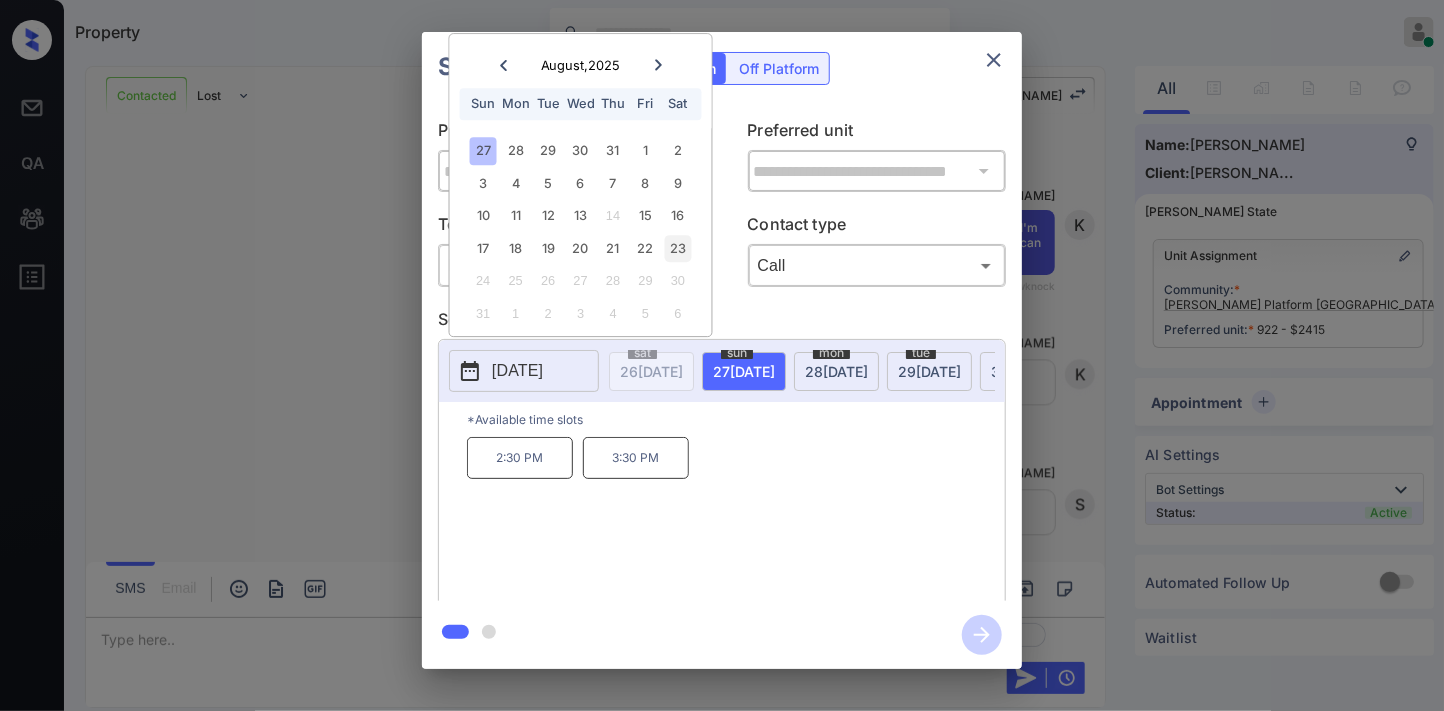 click on "23" at bounding box center (677, 248) 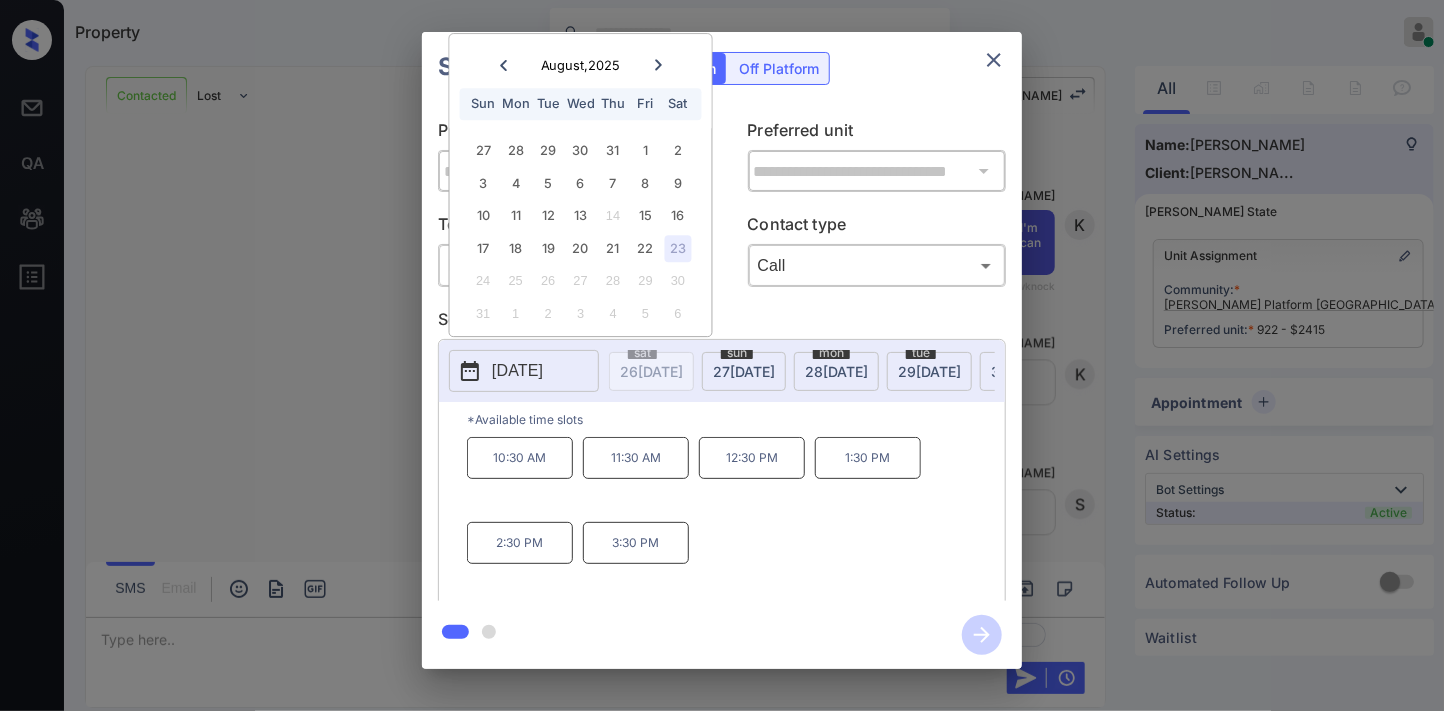 click on "Select slot" at bounding box center (722, 323) 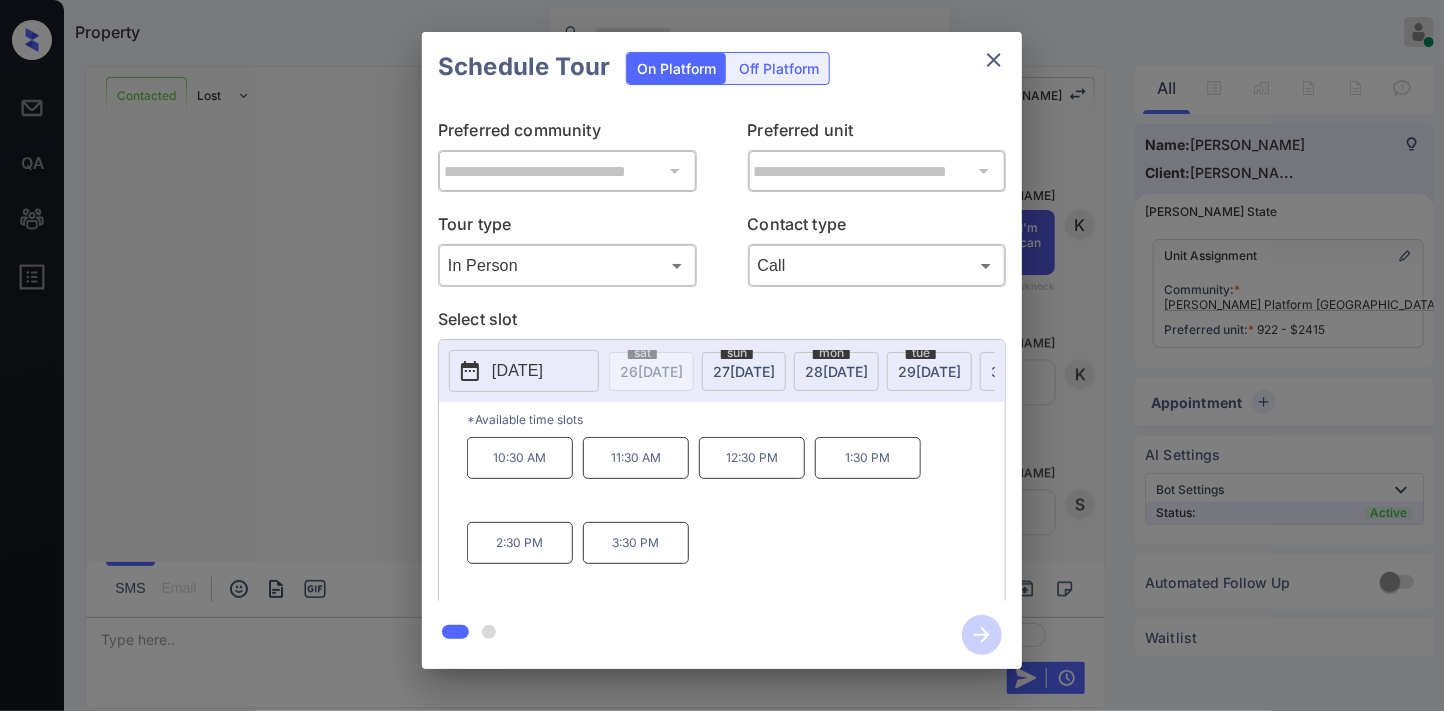 click on "[DATE]" at bounding box center (517, 371) 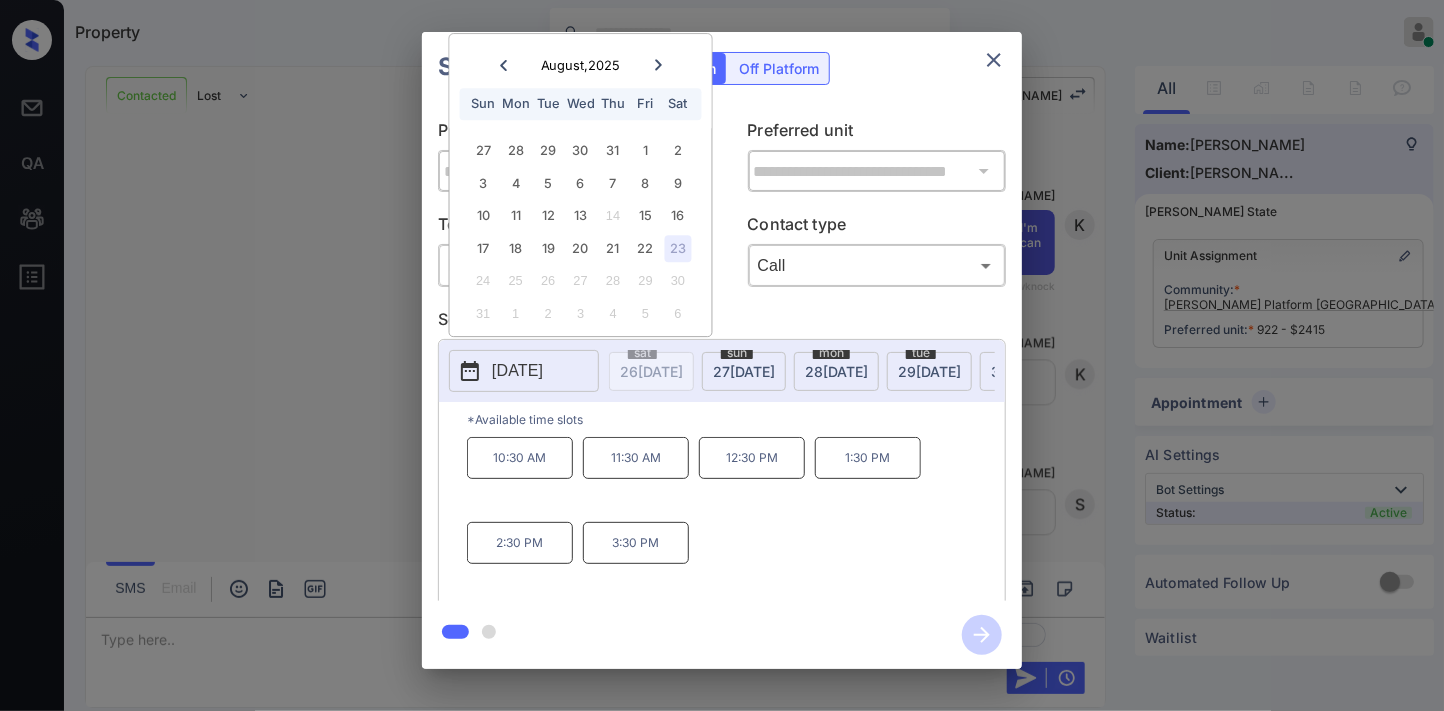 click on "Select slot" at bounding box center [722, 323] 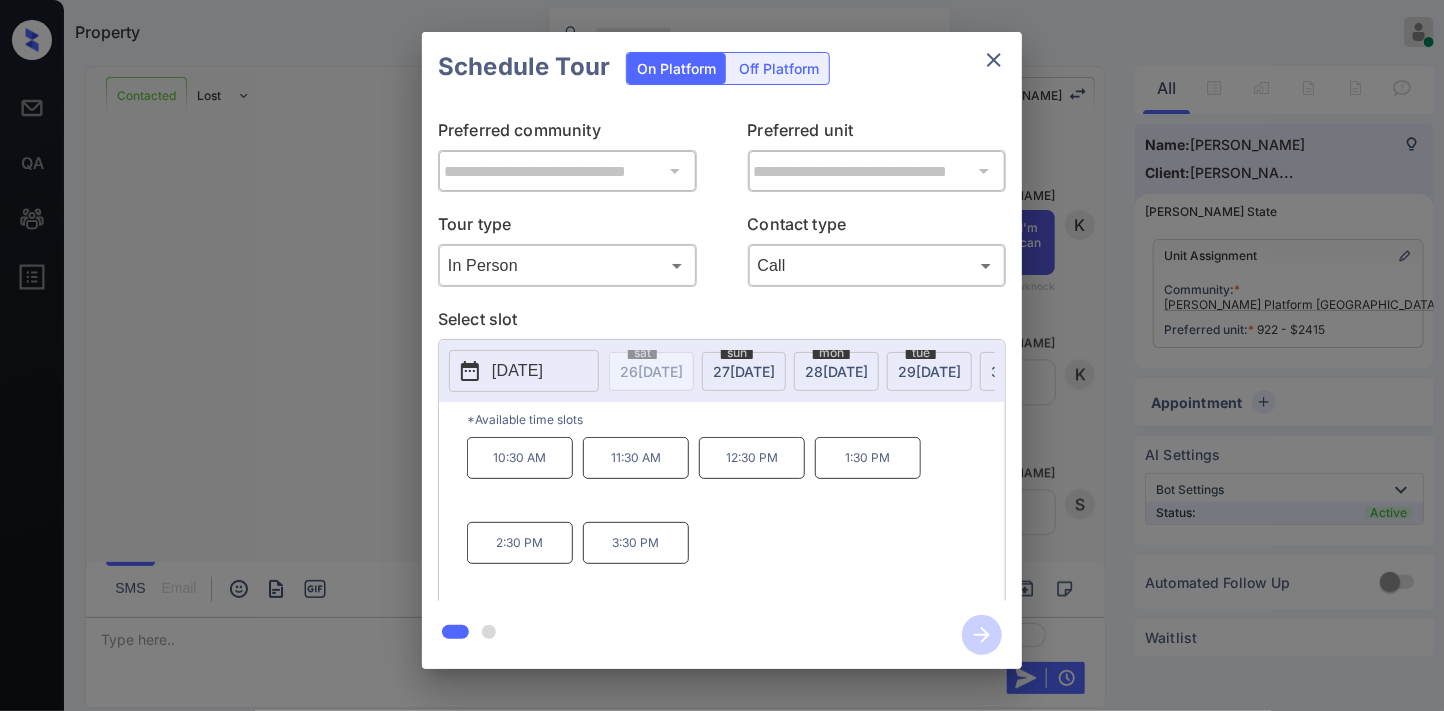 click on "**********" at bounding box center [722, 350] 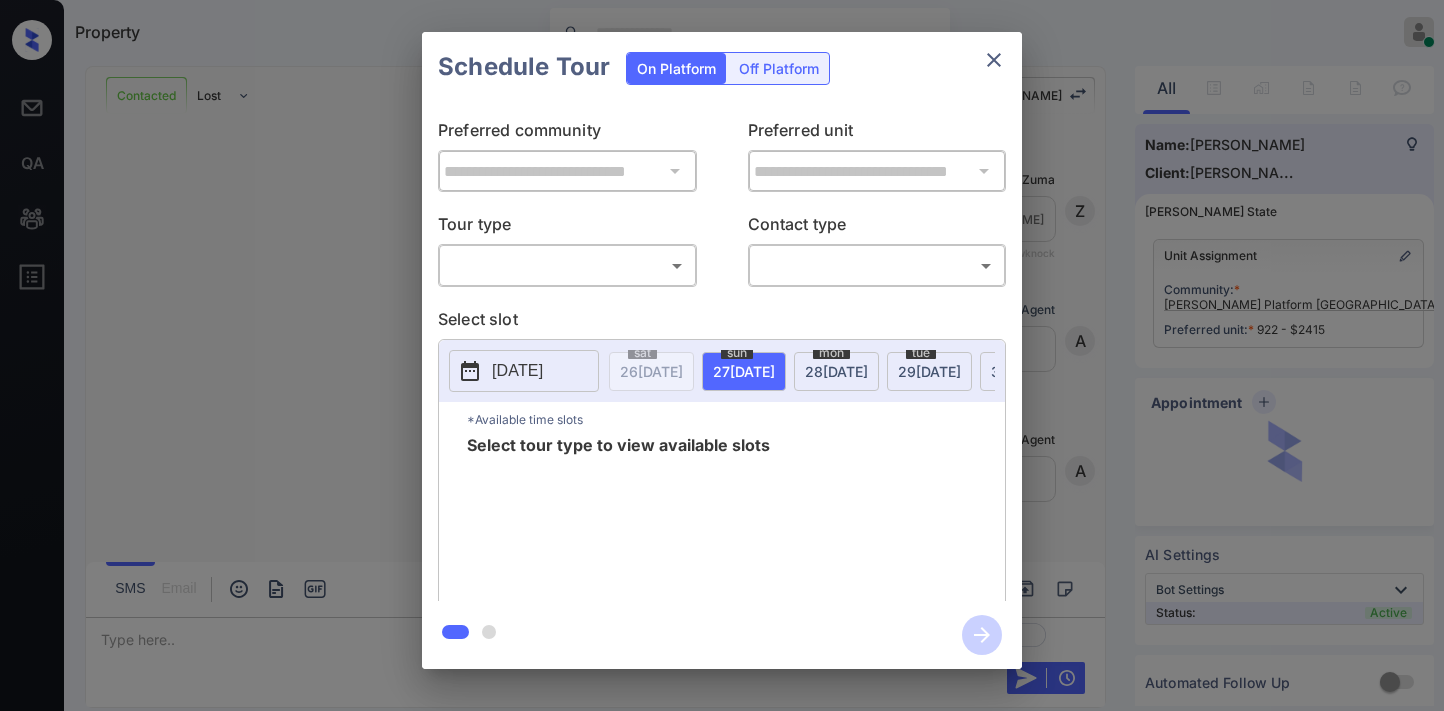 click on "Property [PERSON_NAME] Online Set yourself   offline Set yourself   on break Profile Switch to  dark  mode Sign out Contacted Lost Lead Sentiment: Angry Upon sliding the acknowledgement:  Lead will move to lost stage. * ​ SMS and call option will be set to opt out. AFM will be turned off for the lead. Kelsey New Message [PERSON_NAME] Lead transferred to leasing agent: [PERSON_NAME] [DATE] 10:42 am  Sync'd w  knock Z New Message Agent Lead created via webhook in Inbound stage. [DATE] 10:42 am A New Message Agent AFM Request sent to [PERSON_NAME]. [DATE] 10:42 am A New Message Agent Notes Note: Structured Note:
Bedroom: 2
[DATE] 10:42 am A New Message [PERSON_NAME] Hi [PERSON_NAME], this is [PERSON_NAME] reaching out because I saw you submitted an inquiry for [PERSON_NAME] [GEOGRAPHIC_DATA]. Would you like to schedule a tour or know any additional information? Also, please confirm that this is the best method to contact you. [DATE] 10:42 am   | TemplateAFMSms  Sync'd w  knock K New Message [PERSON_NAME] [DATE] 10:42 am K" at bounding box center (722, 355) 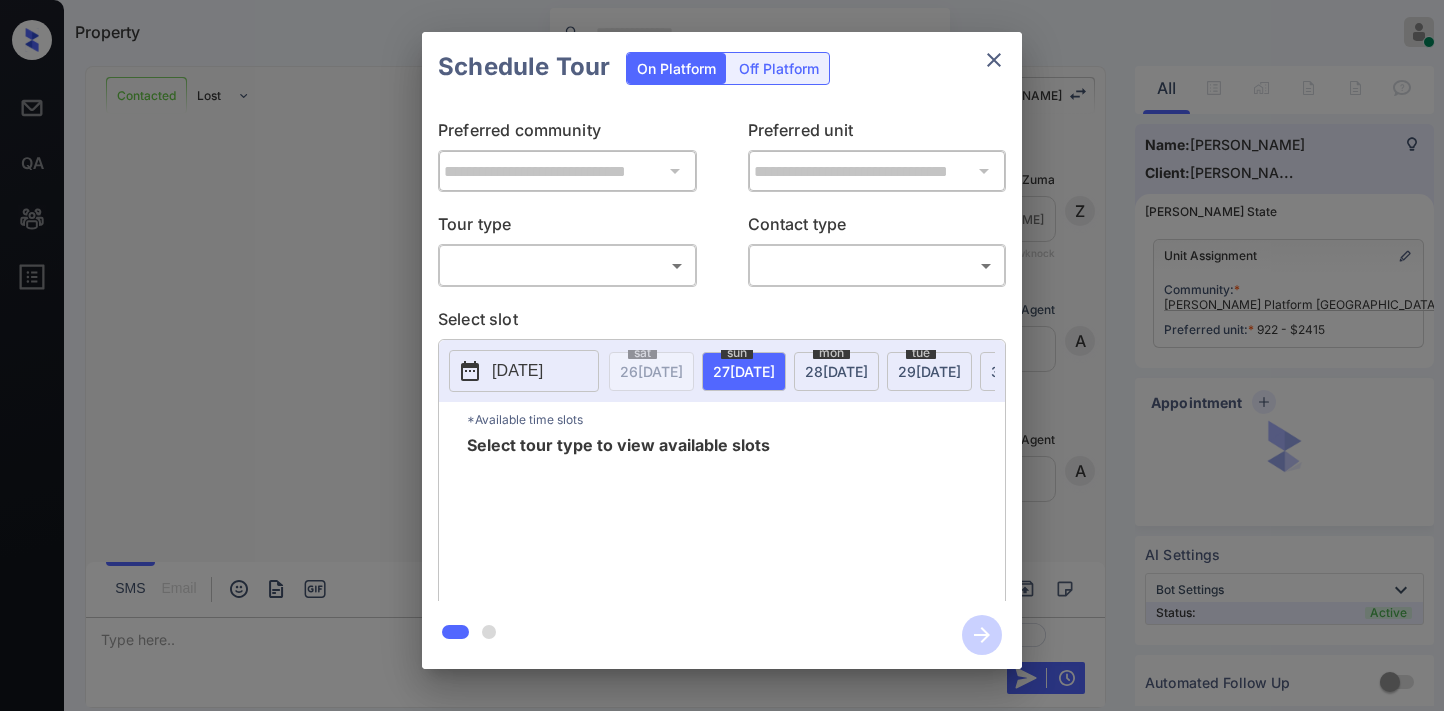 scroll, scrollTop: 0, scrollLeft: 0, axis: both 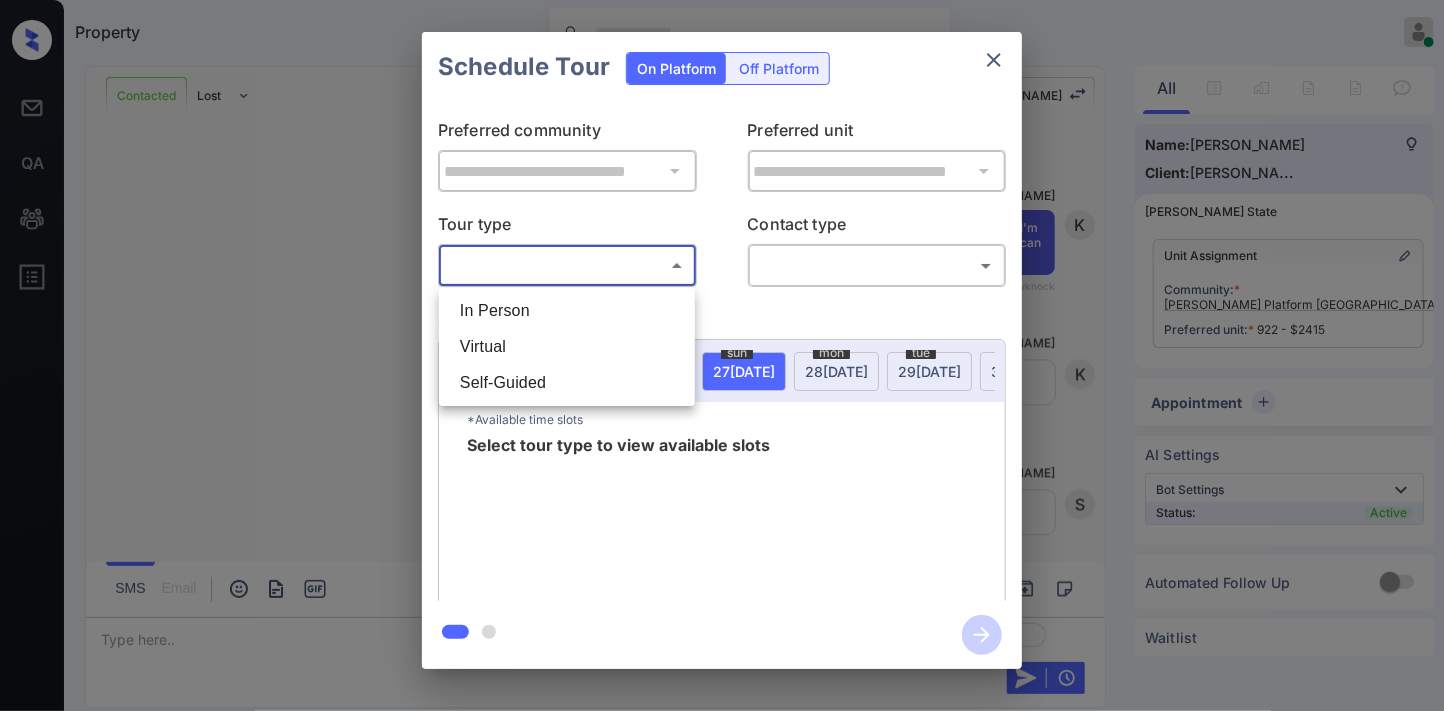 click on "In Person" at bounding box center [567, 311] 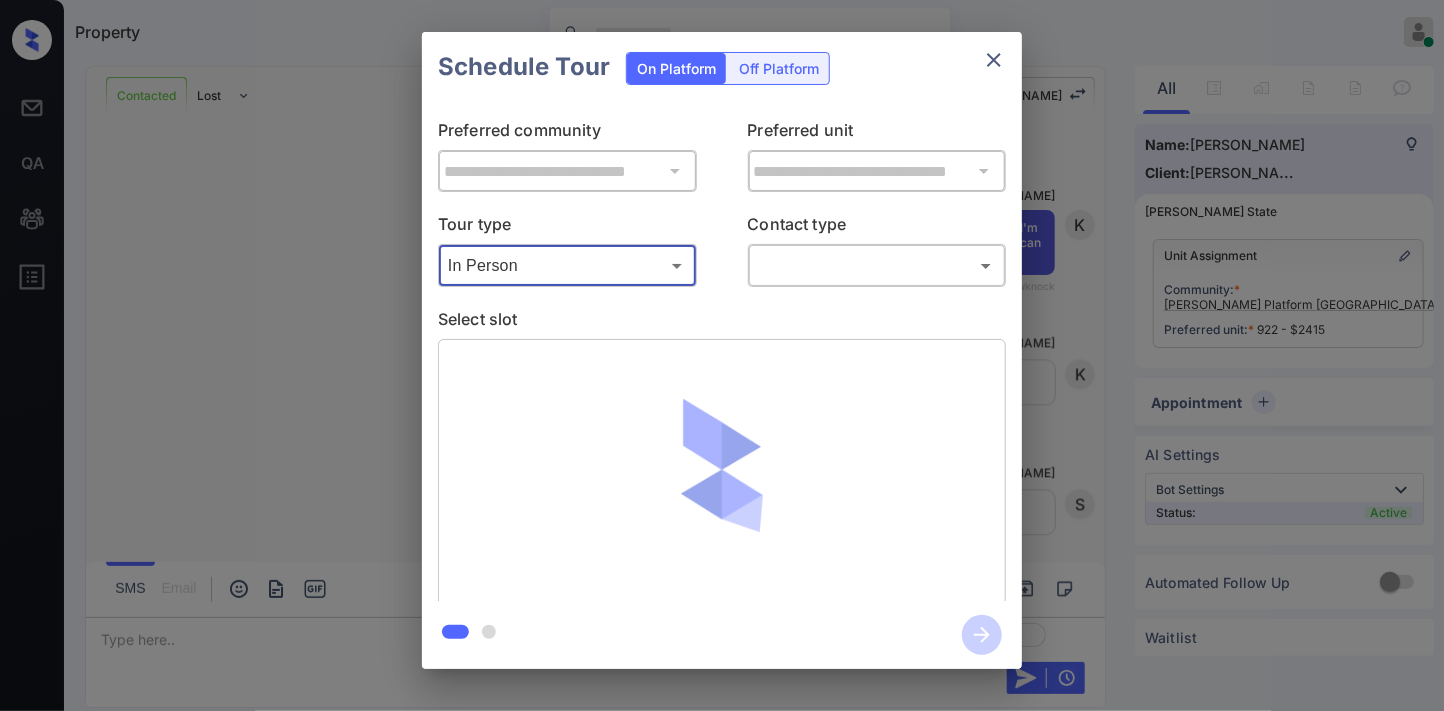 click on "Property [PERSON_NAME] Online Set yourself   offline Set yourself   on break Profile Switch to  dark  mode Sign out Contacted Lost Lead Sentiment: Angry Upon sliding the acknowledgement:  Lead will move to lost stage. * ​ SMS and call option will be set to opt out. AFM will be turned off for the lead. Kelsey New Message [PERSON_NAME] Lead transferred to leasing agent: [PERSON_NAME] [DATE] 10:42 am  Sync'd w  knock Z New Message Agent Lead created via webhook in Inbound stage. [DATE] 10:42 am A New Message Agent AFM Request sent to [PERSON_NAME]. [DATE] 10:42 am A New Message Agent Notes Note: Structured Note:
Bedroom: 2
[DATE] 10:42 am A New Message [PERSON_NAME] Hi [PERSON_NAME], this is [PERSON_NAME] reaching out because I saw you submitted an inquiry for [PERSON_NAME] [GEOGRAPHIC_DATA]. Would you like to schedule a tour or know any additional information? Also, please confirm that this is the best method to contact you. [DATE] 10:42 am   | TemplateAFMSms  Sync'd w  knock K New Message [PERSON_NAME] [DATE] 10:42 am K" at bounding box center (722, 355) 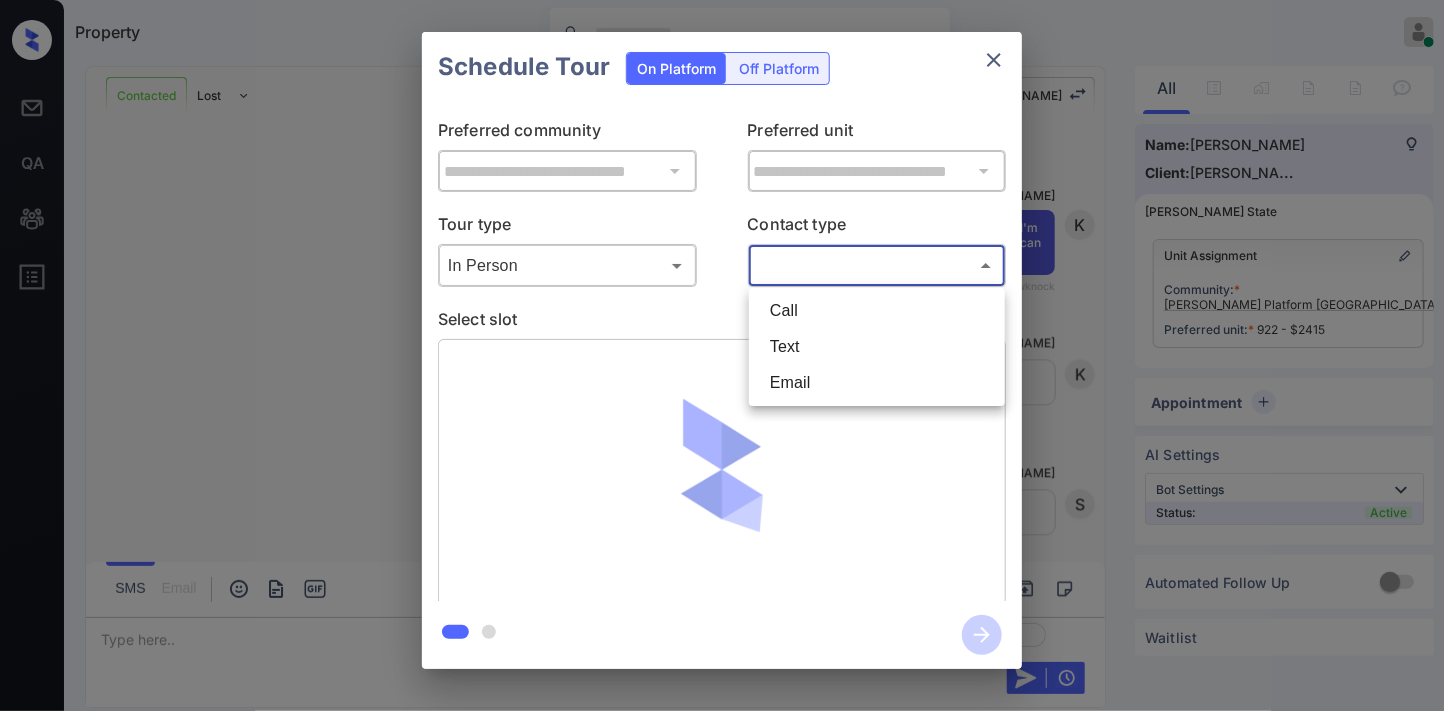 click on "Call" at bounding box center (877, 311) 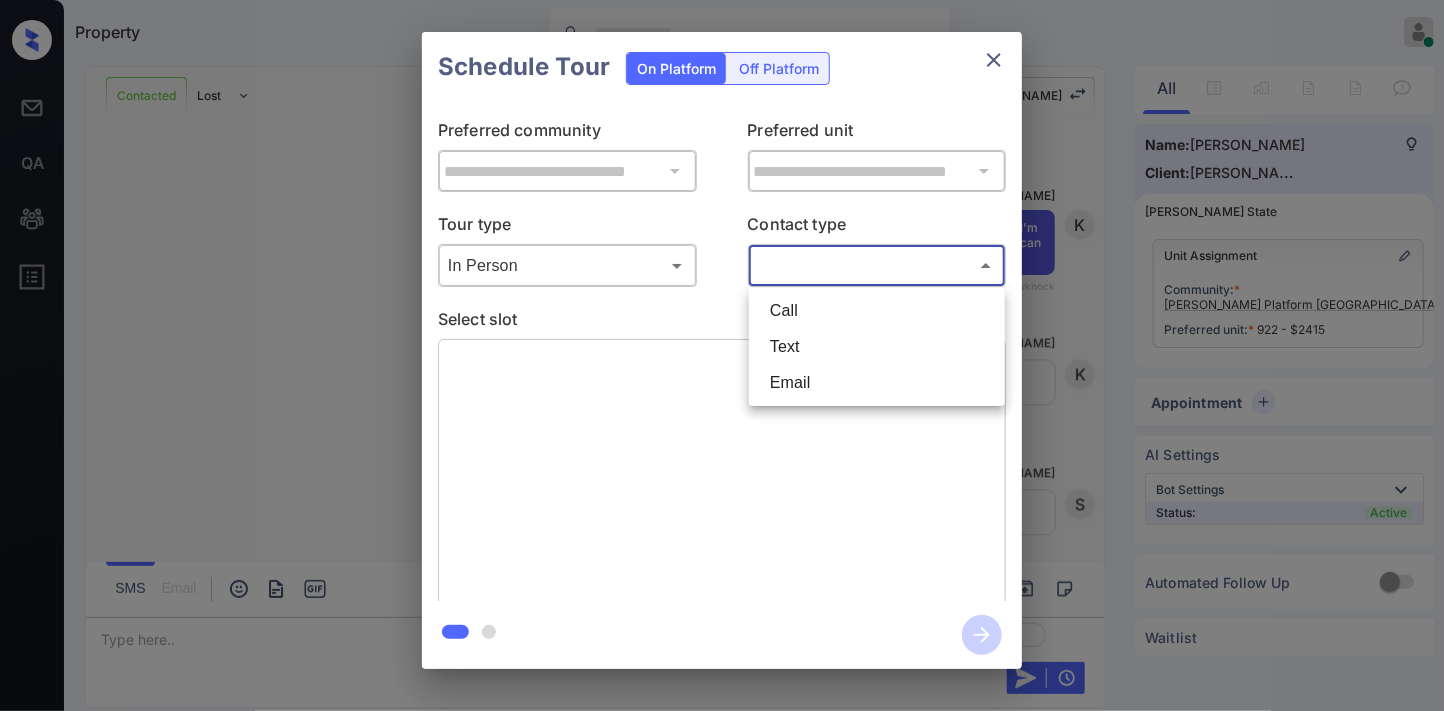 type on "****" 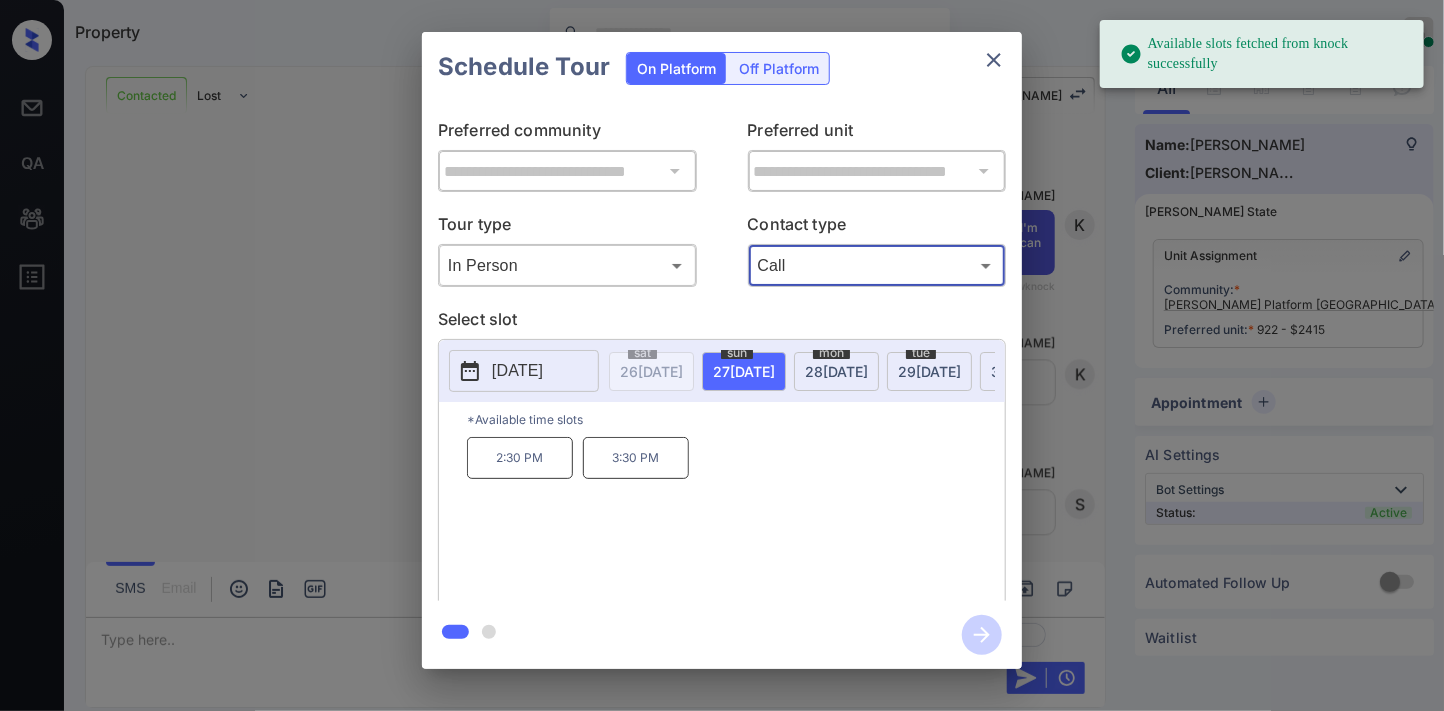 click on "[DATE]" at bounding box center (517, 371) 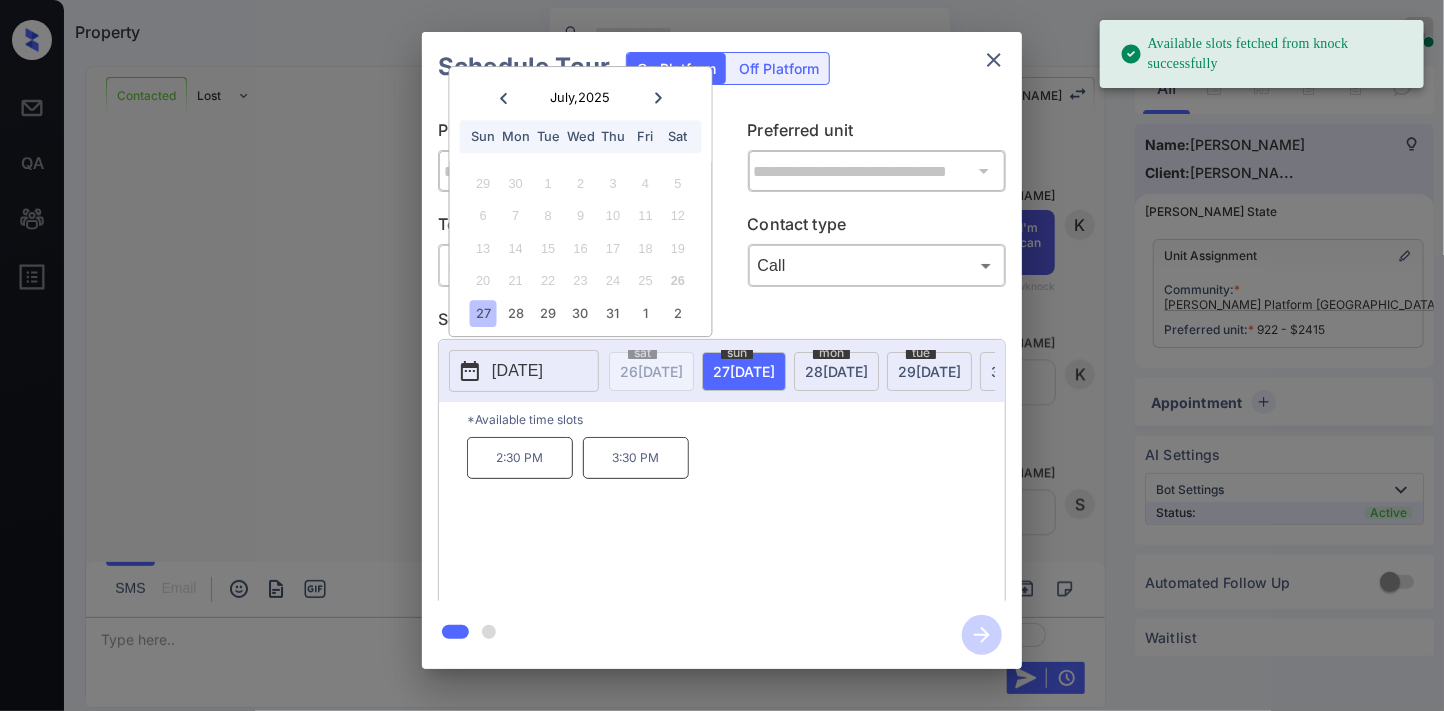 click 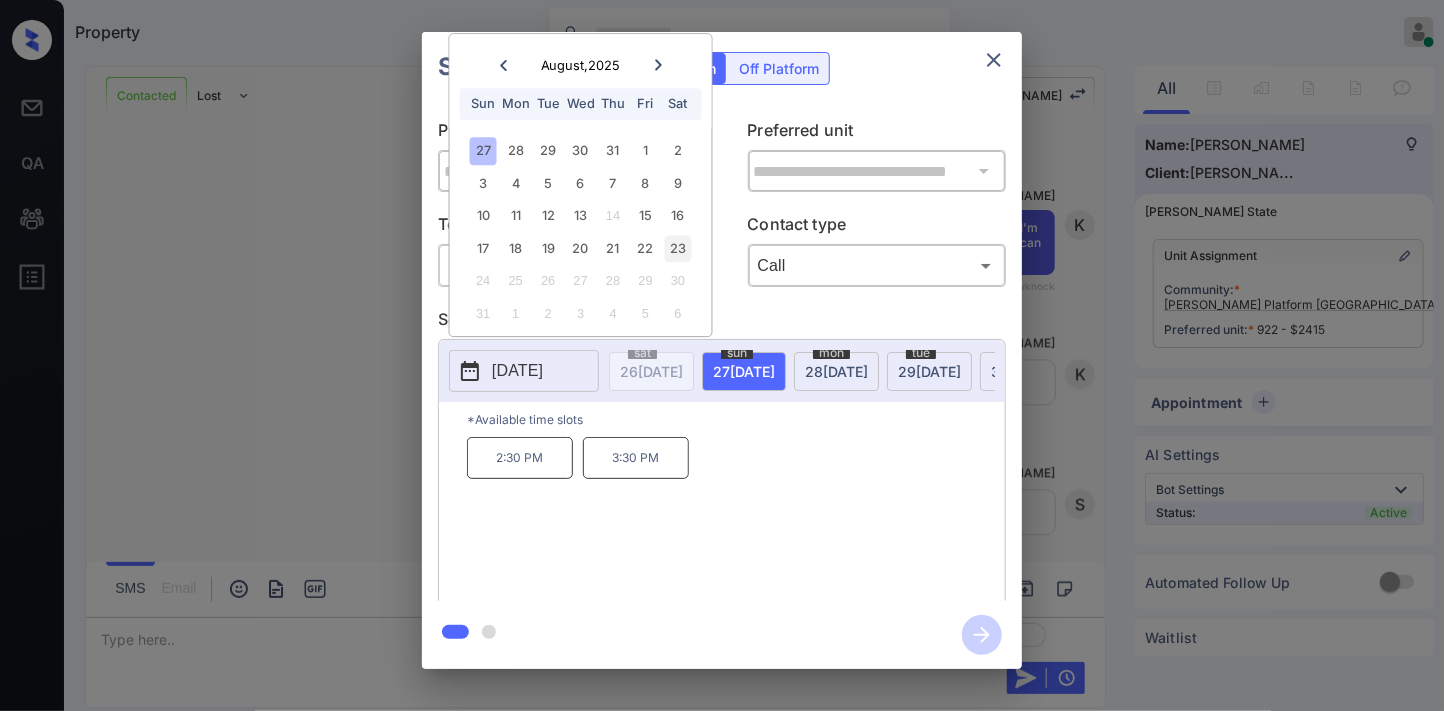 click on "23" at bounding box center [677, 248] 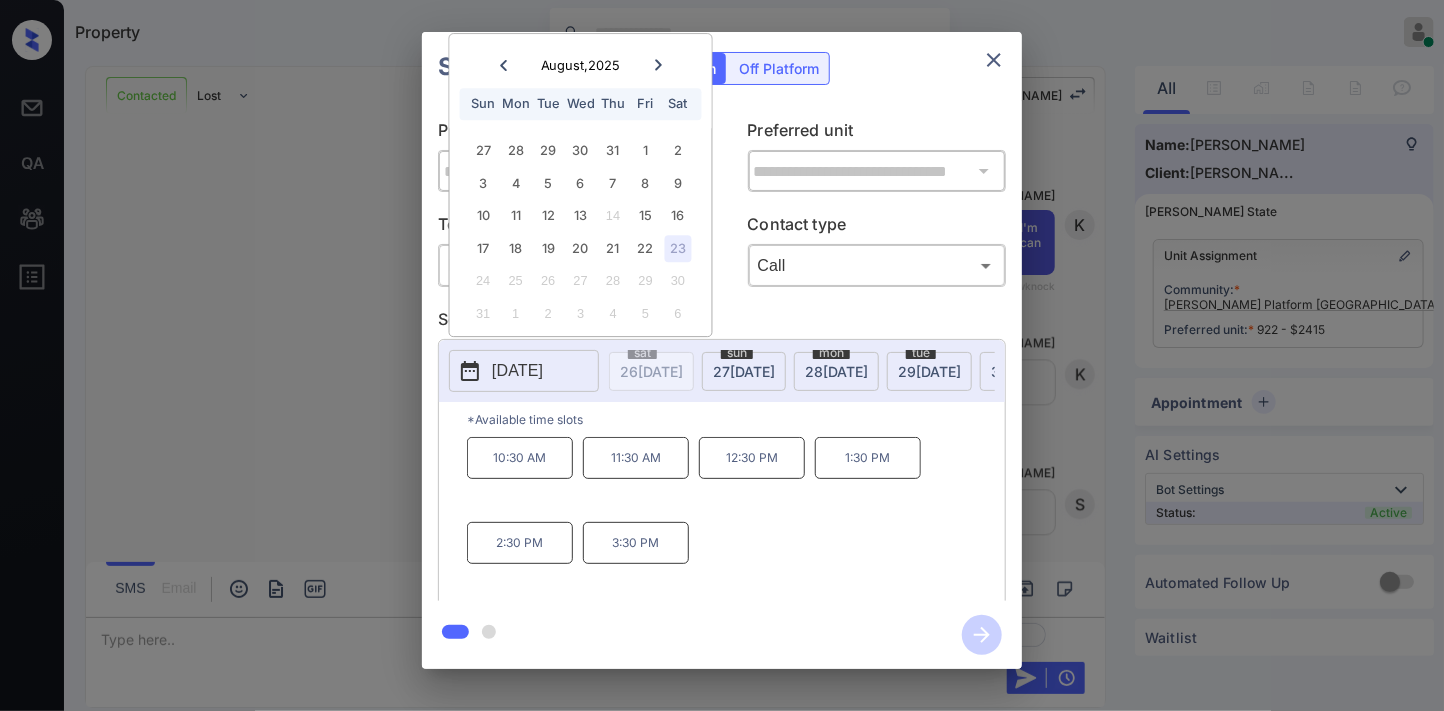 click on "10:30 AM" at bounding box center [520, 458] 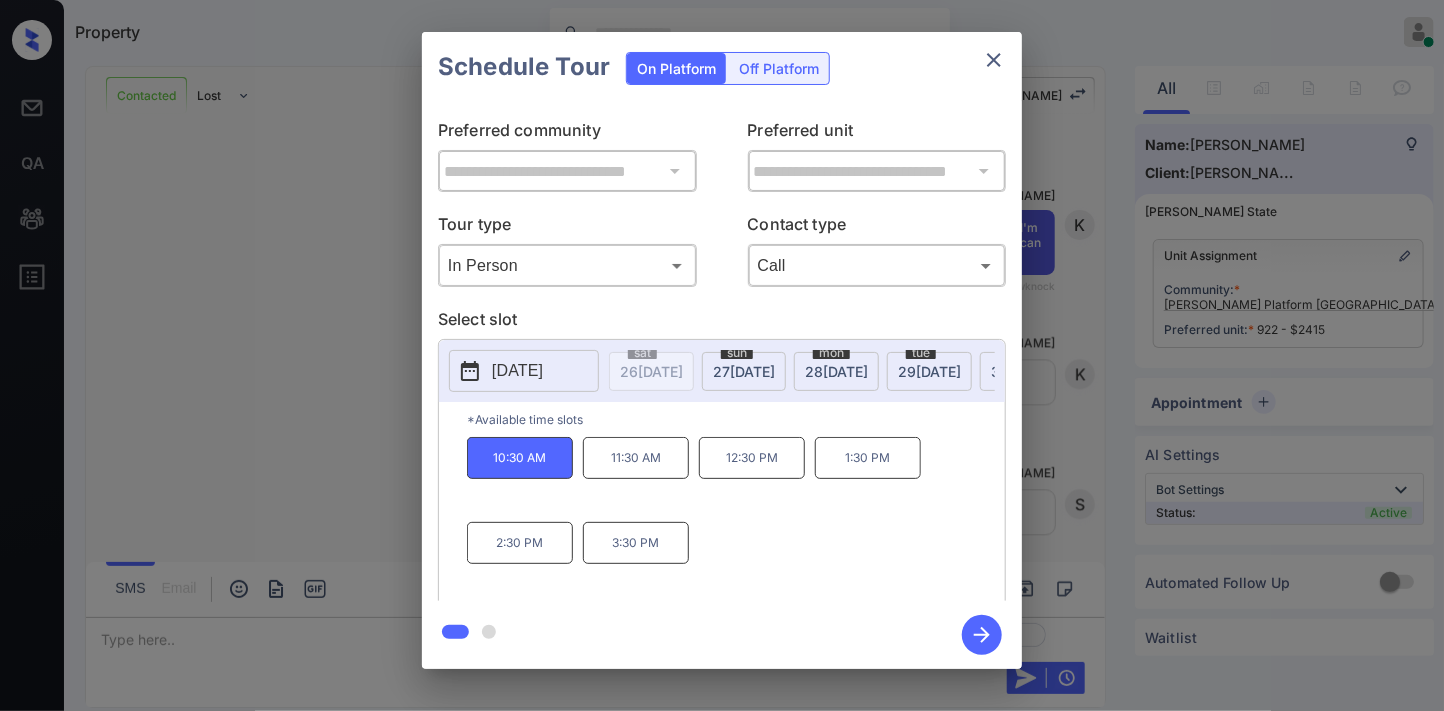click 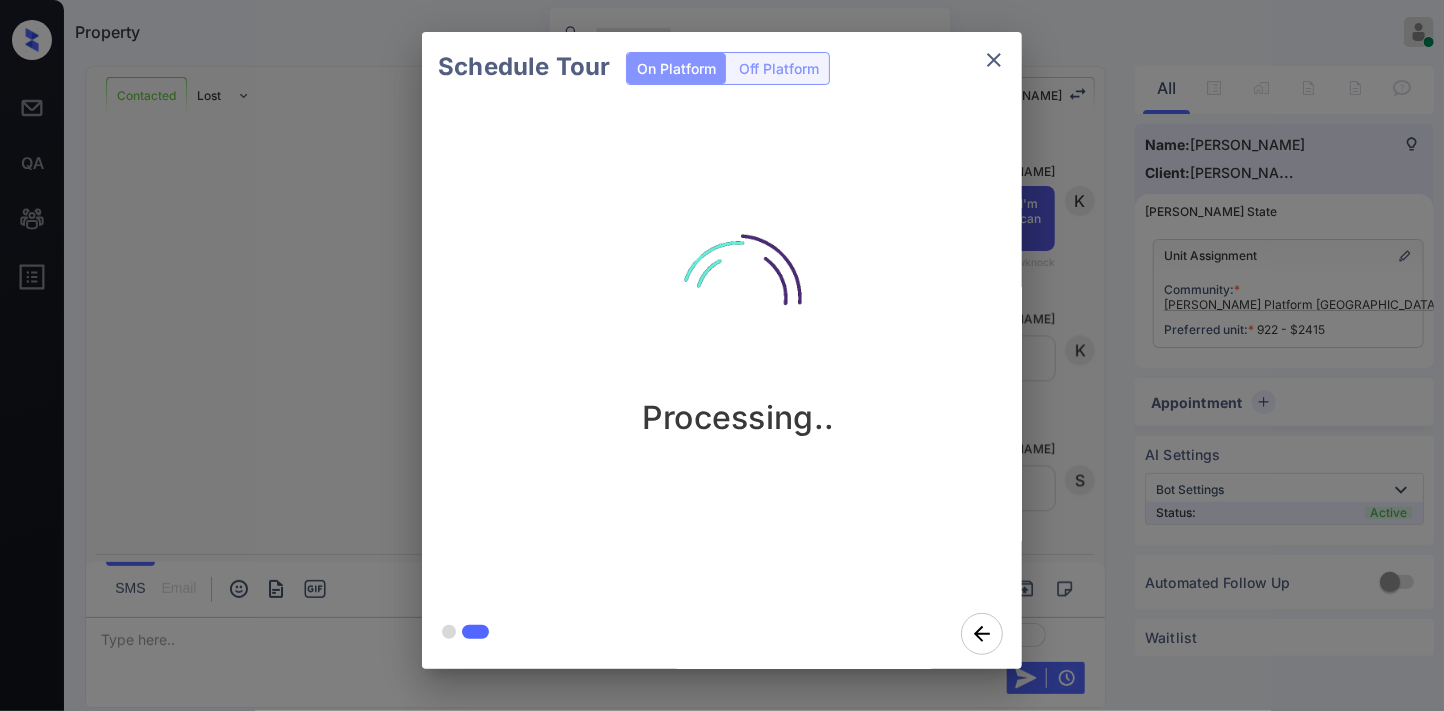 scroll, scrollTop: 2302, scrollLeft: 0, axis: vertical 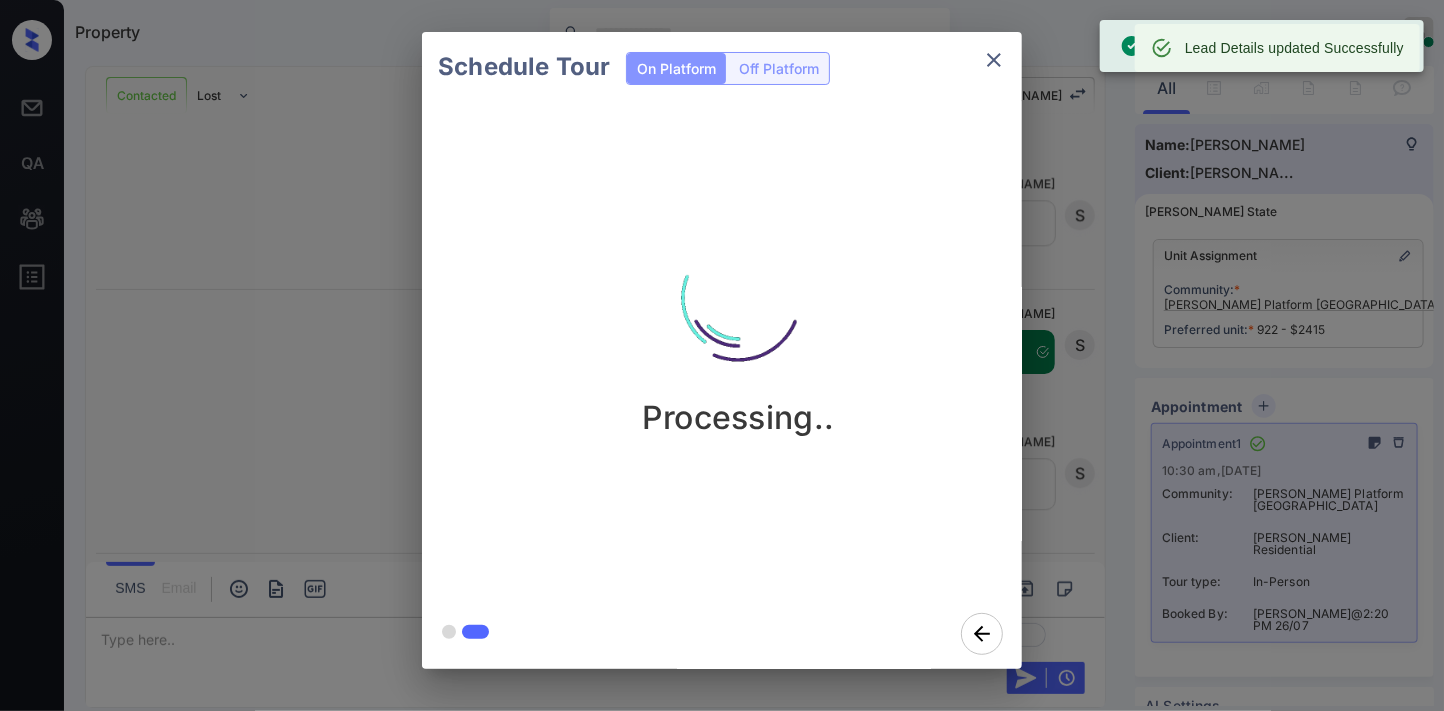 click 